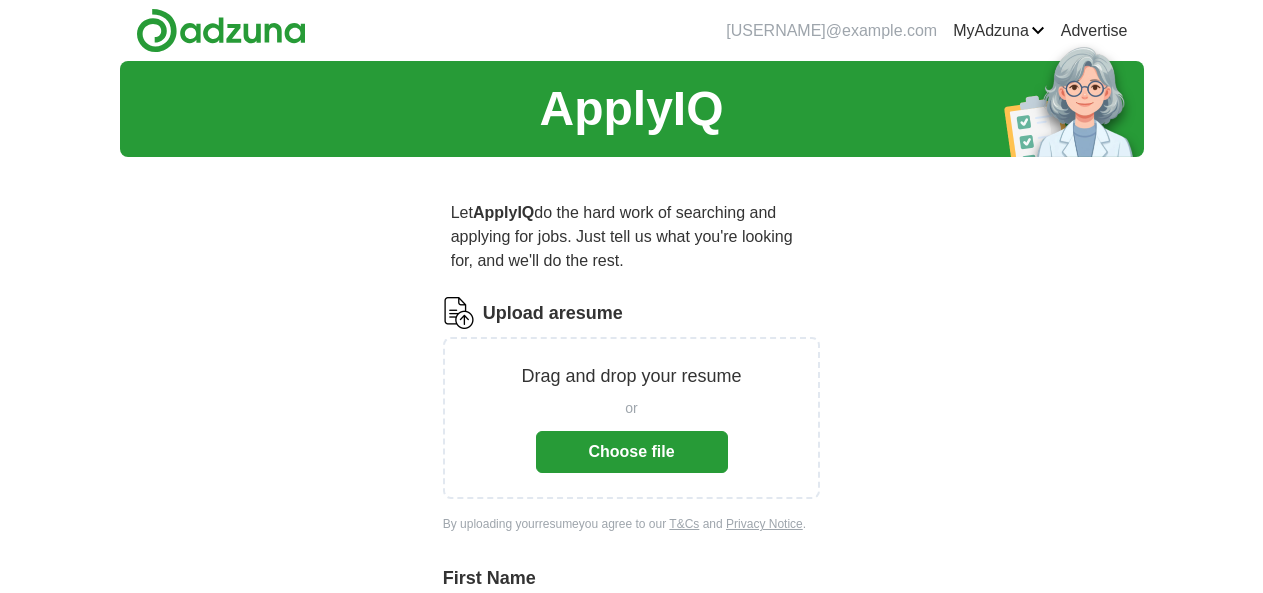 scroll, scrollTop: 0, scrollLeft: 0, axis: both 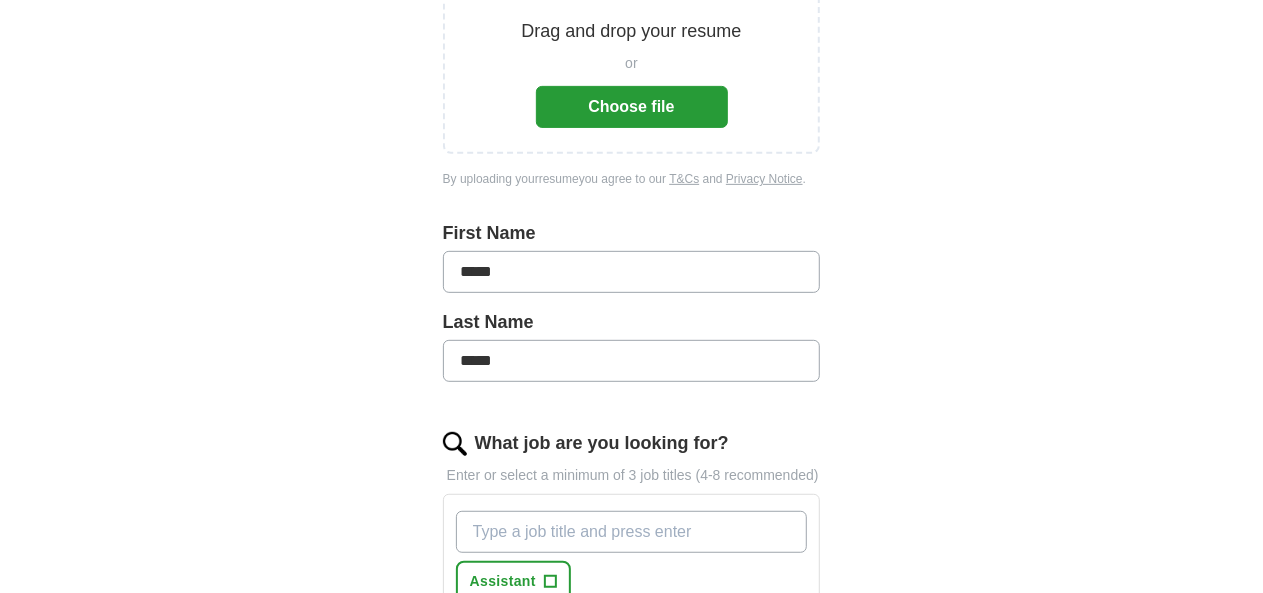 click on "Choose file" at bounding box center (632, 107) 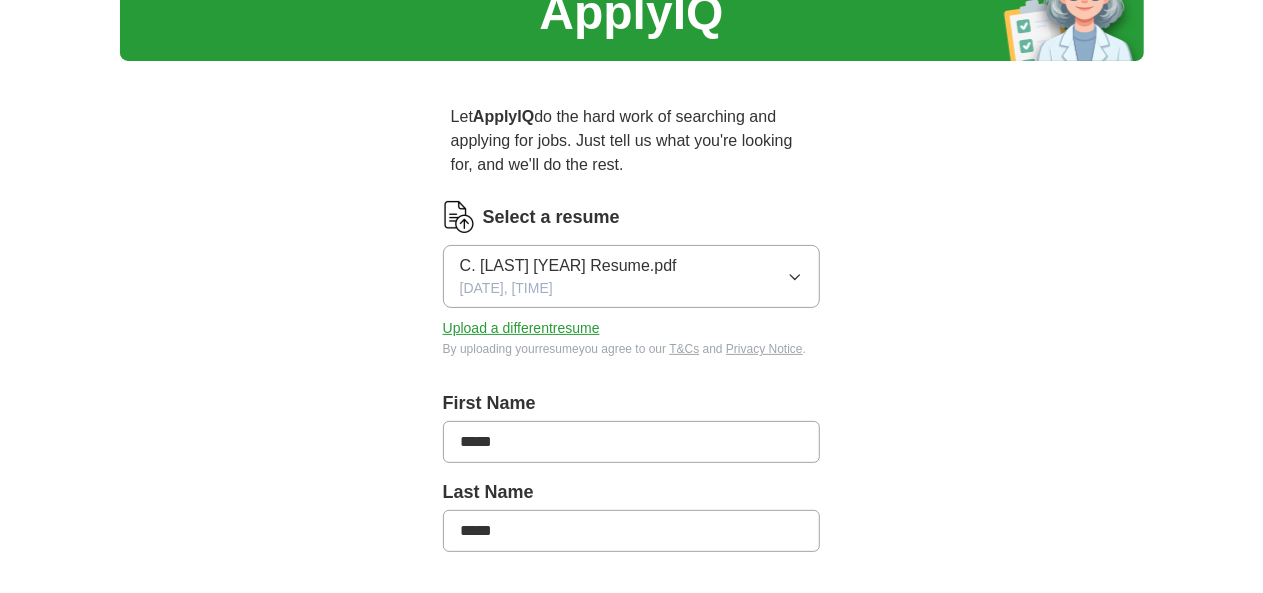 scroll, scrollTop: 17, scrollLeft: 0, axis: vertical 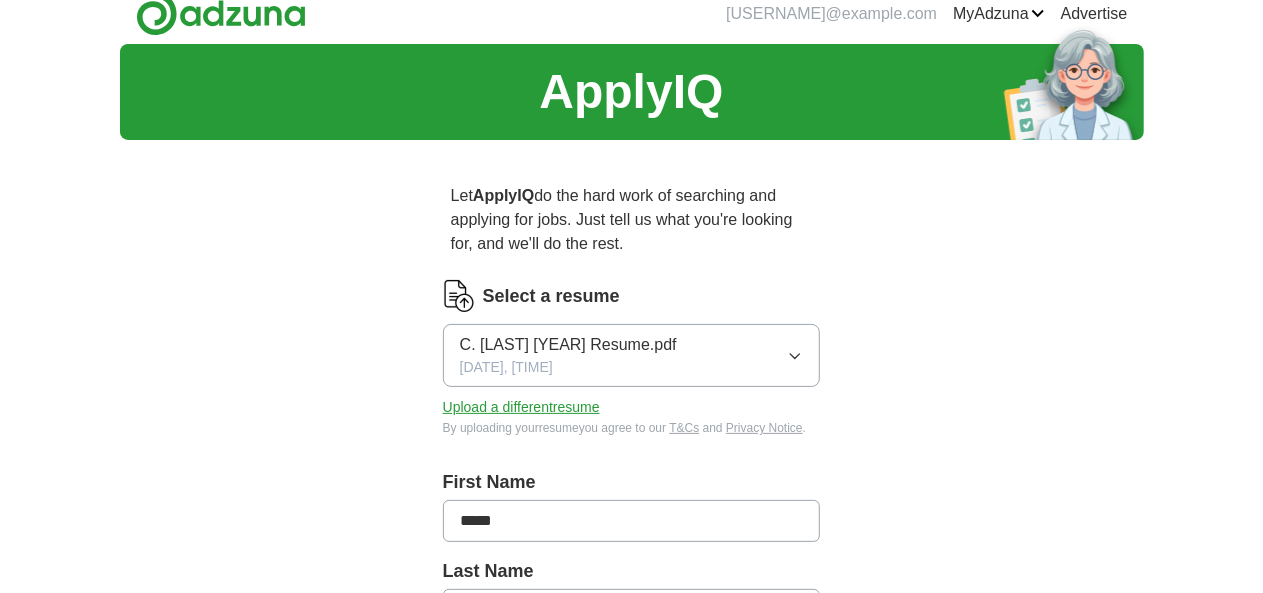 click on "C. [LAST] [YEAR] Resume.pdf" at bounding box center [568, 345] 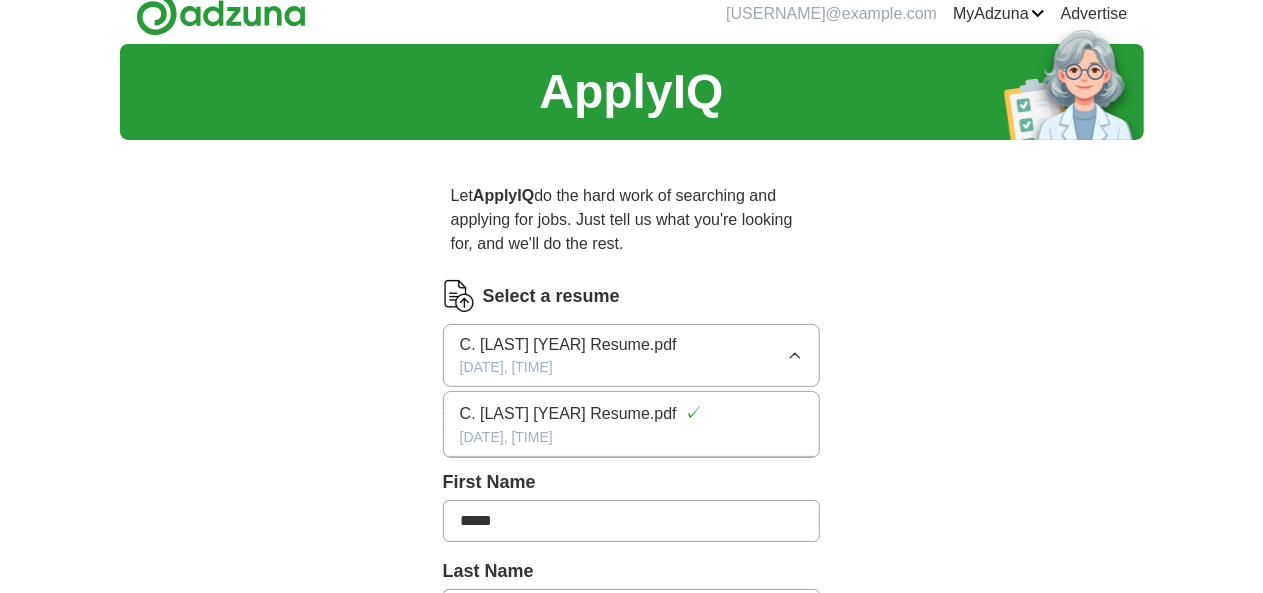 click on "C. [LAST] [YEAR] Resume.pdf" at bounding box center [568, 414] 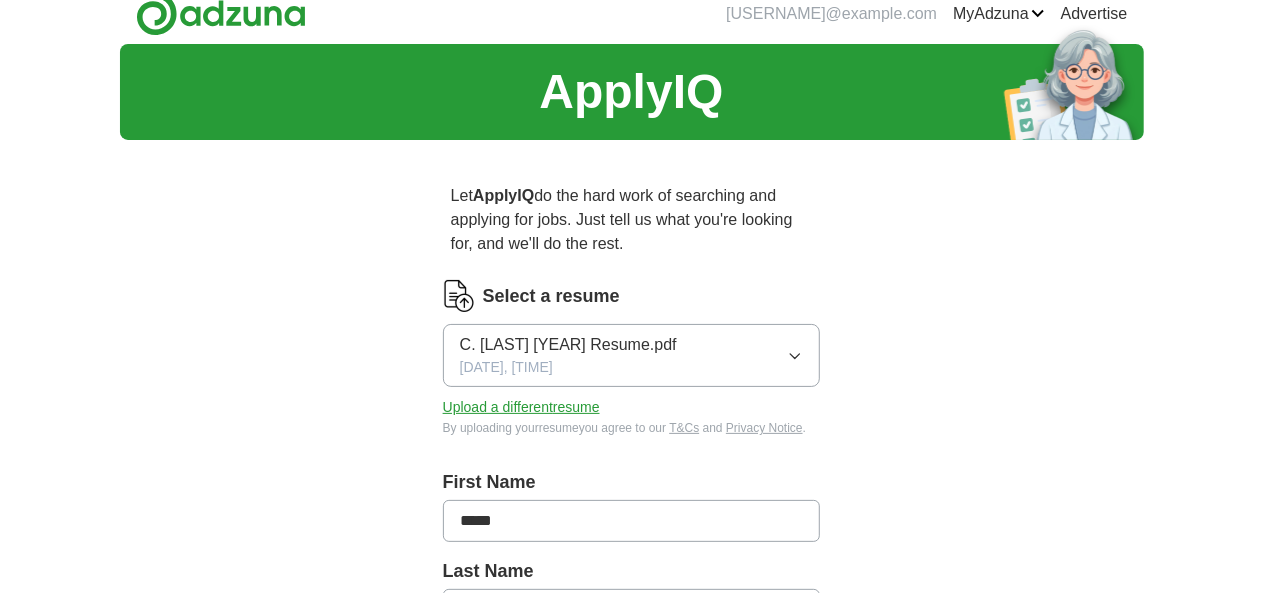 click on "ApplyIQ Let  ApplyIQ  do the hard work of searching and applying for jobs. Just tell us what you're looking for, and we'll do the rest. Select a resume C. [LAST] [YEAR] Resume.pdf [DATE], [TIME] Upload a different  resume By uploading your  resume  you agree to our   T&Cs   and   Privacy Notice . First Name ***** Last Name ***** What job are you looking for? Enter or select a minimum of 3 job titles (4-8 recommended) Senior Program Manager + Social Services Manager + Director of Social Services + Case Management Supervisor + Social Services Coordinator + Housing Program Coordinator + Community Services Director + Assistant + Program Director + Clinical Supervisor + Crisis Intervention Specialist + Where do you want to work? 25 mile radius Advanced Start applying for jobs By registering, you consent to us applying to suitable jobs for you" at bounding box center [632, 874] 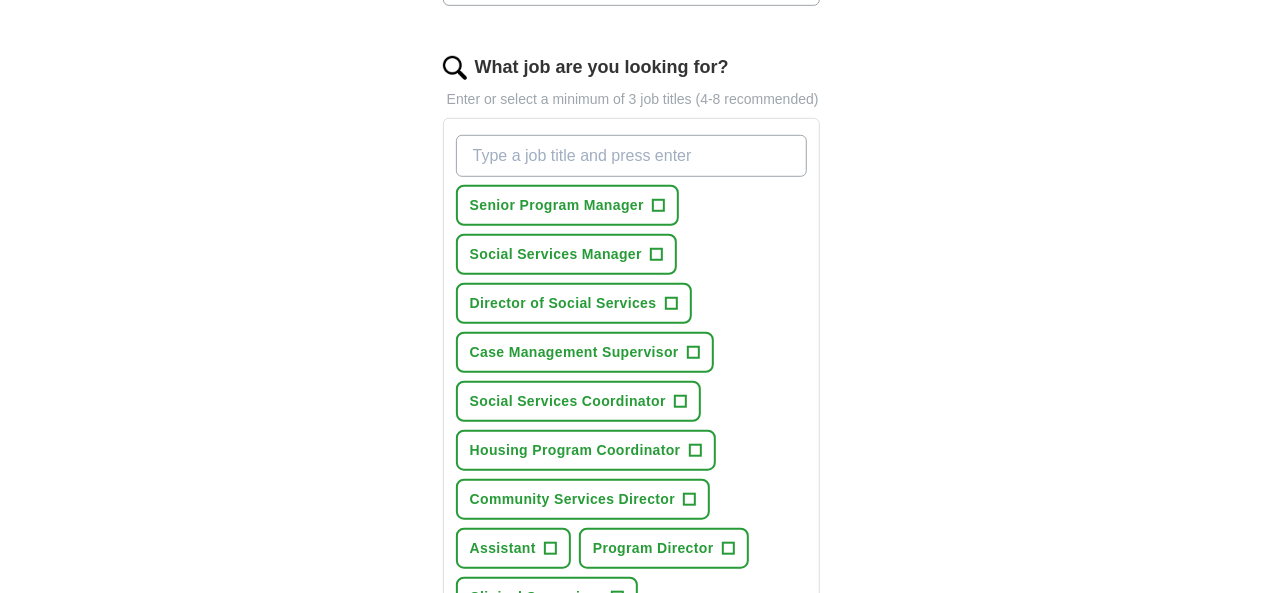 scroll, scrollTop: 646, scrollLeft: 0, axis: vertical 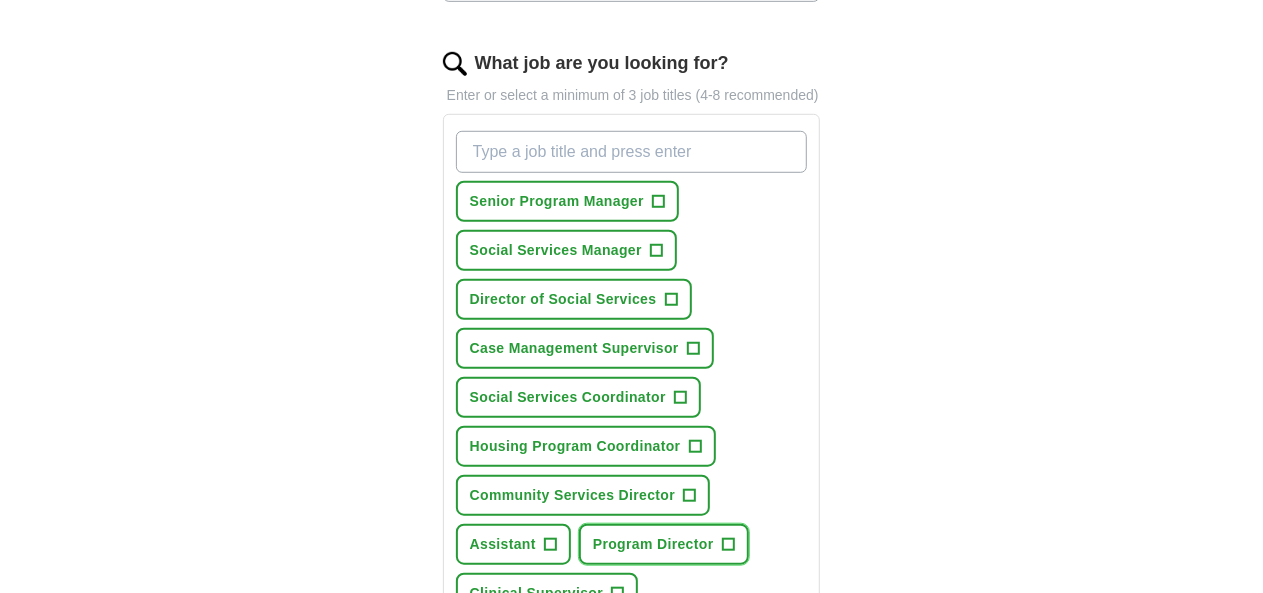 click on "+" at bounding box center (728, 545) 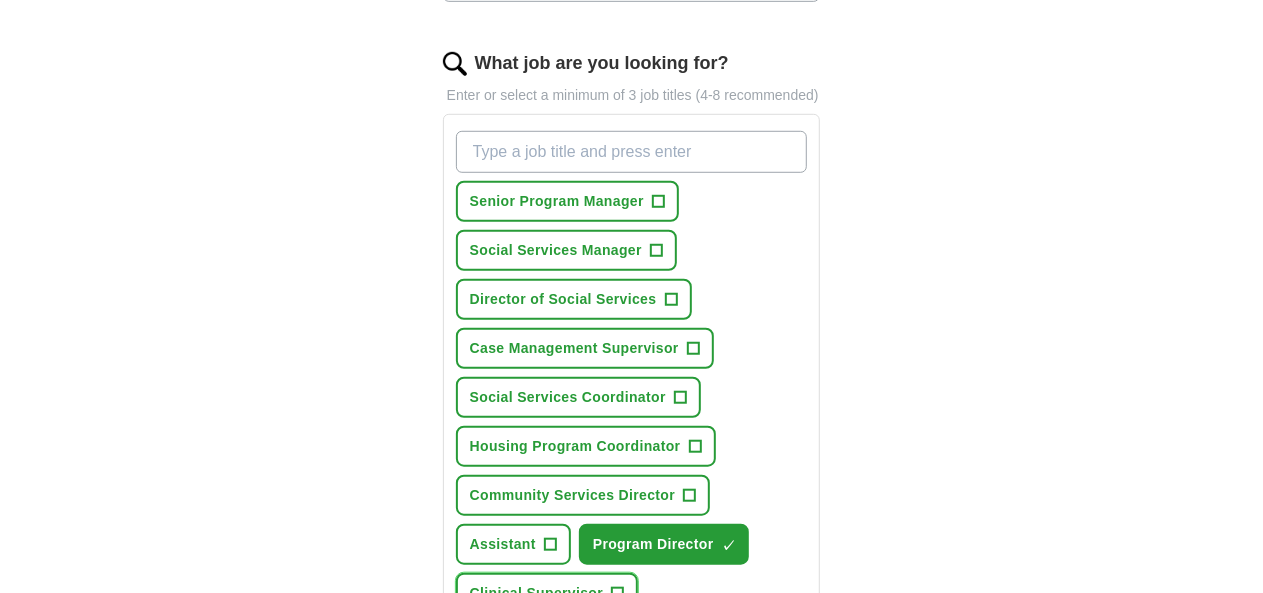 click on "+" at bounding box center (618, 594) 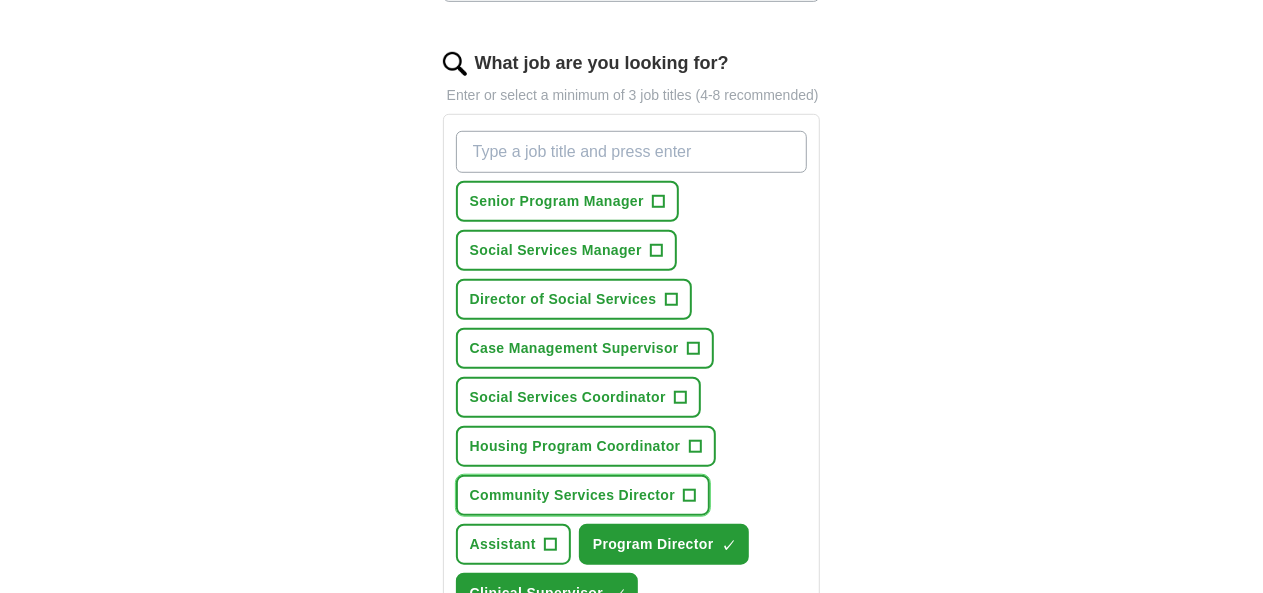 click on "+" at bounding box center [690, 496] 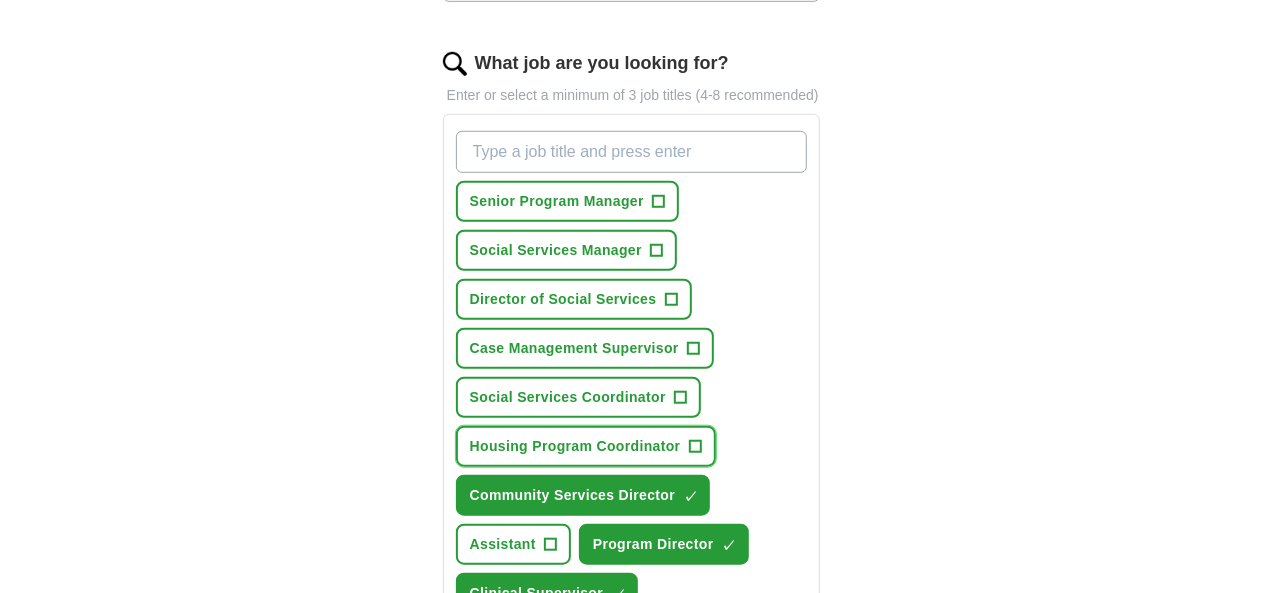 click on "+" at bounding box center [695, 447] 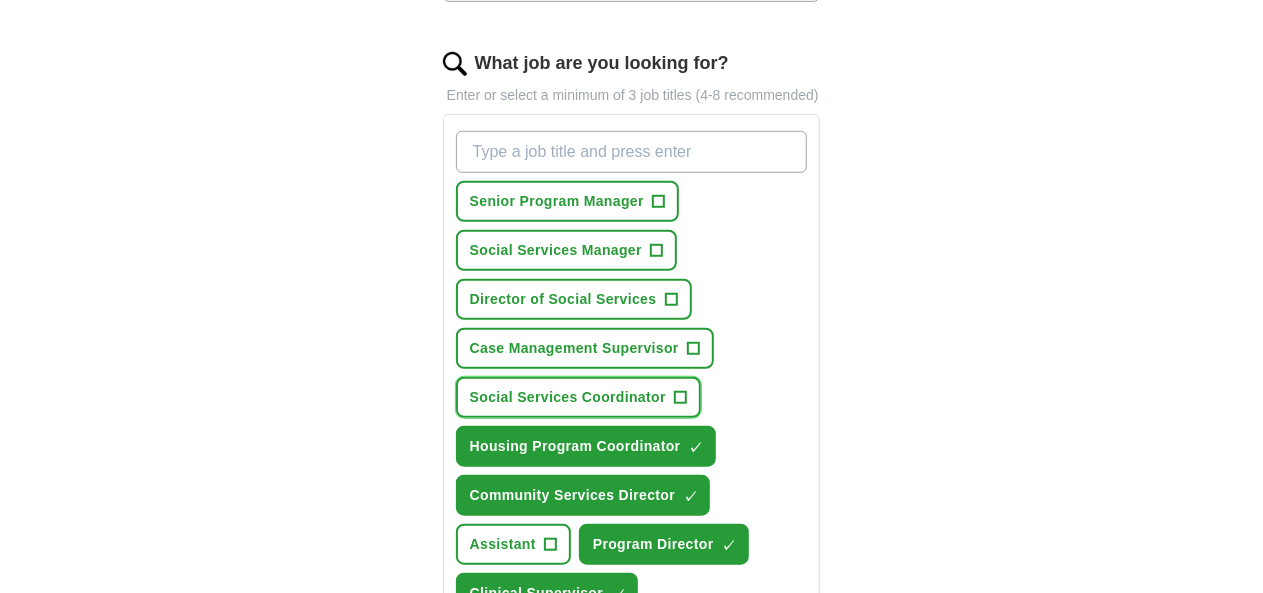 click on "+" at bounding box center (680, 398) 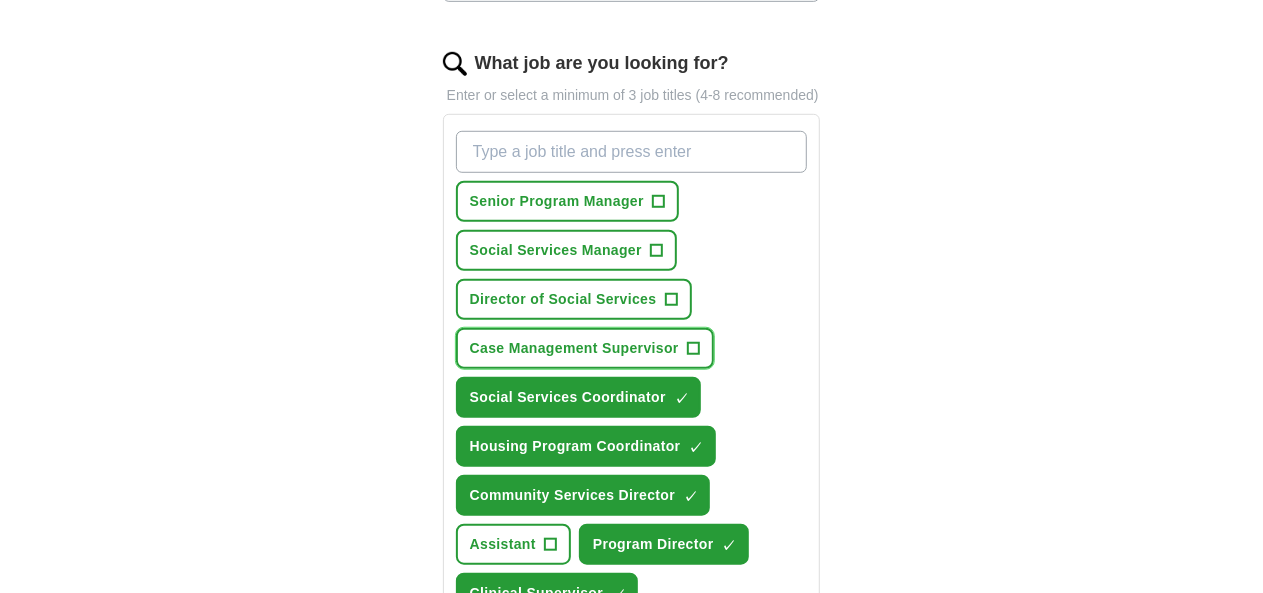 click on "+" at bounding box center [693, 349] 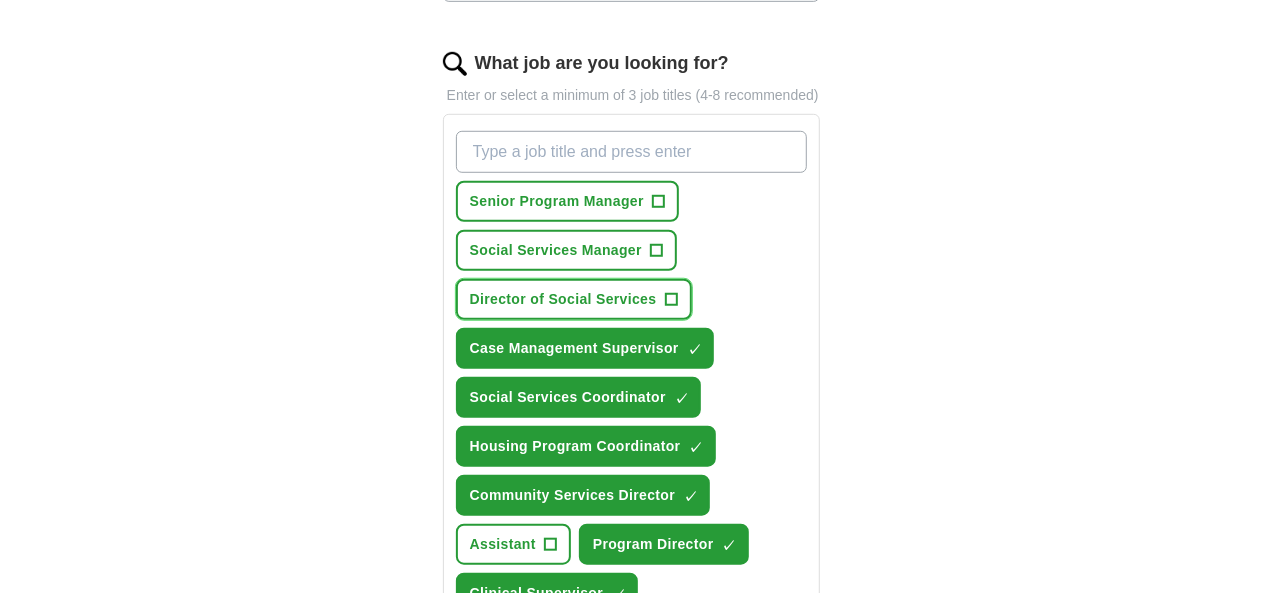 click on "+" at bounding box center [671, 300] 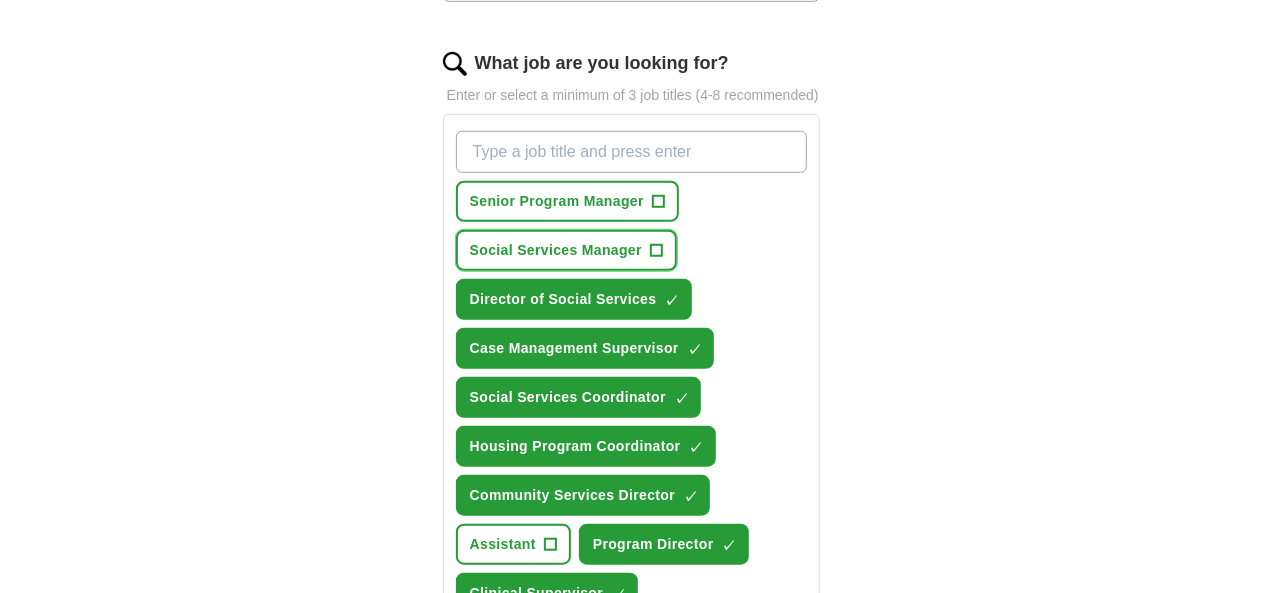 click on "+" at bounding box center (656, 251) 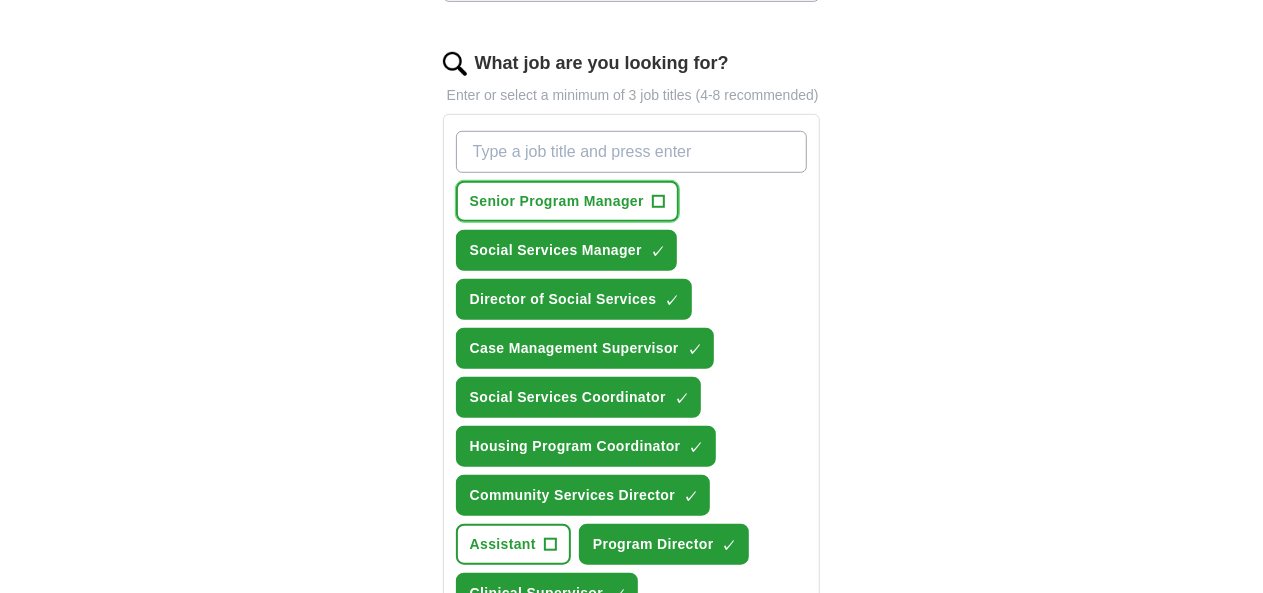 click on "+" at bounding box center (658, 202) 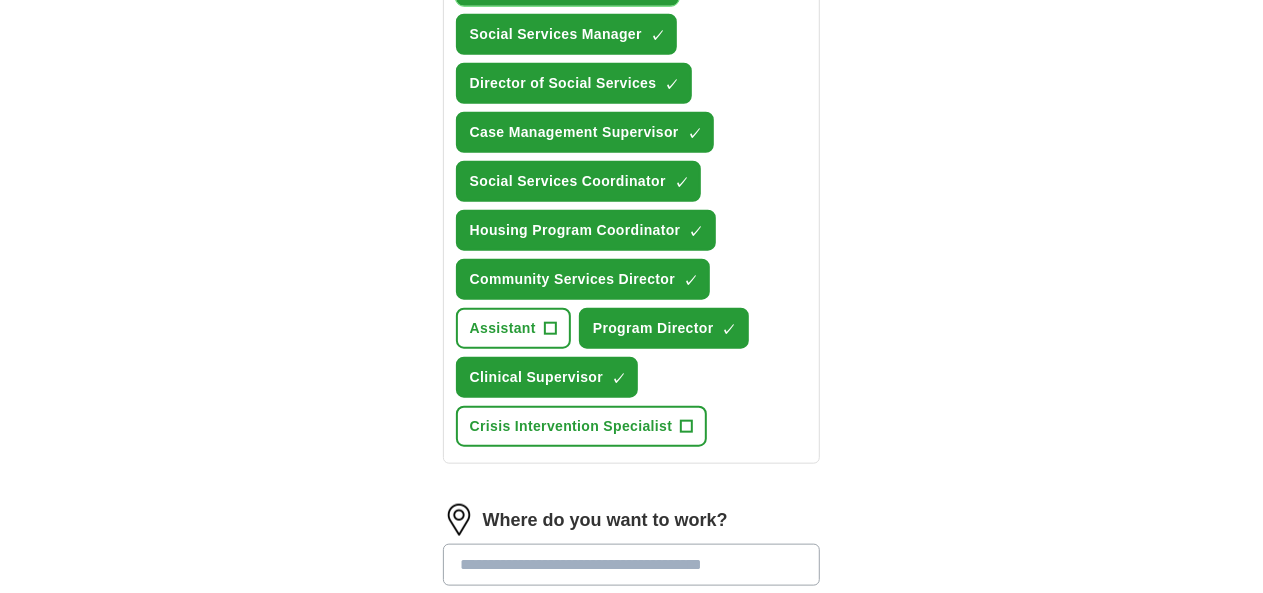 scroll, scrollTop: 850, scrollLeft: 0, axis: vertical 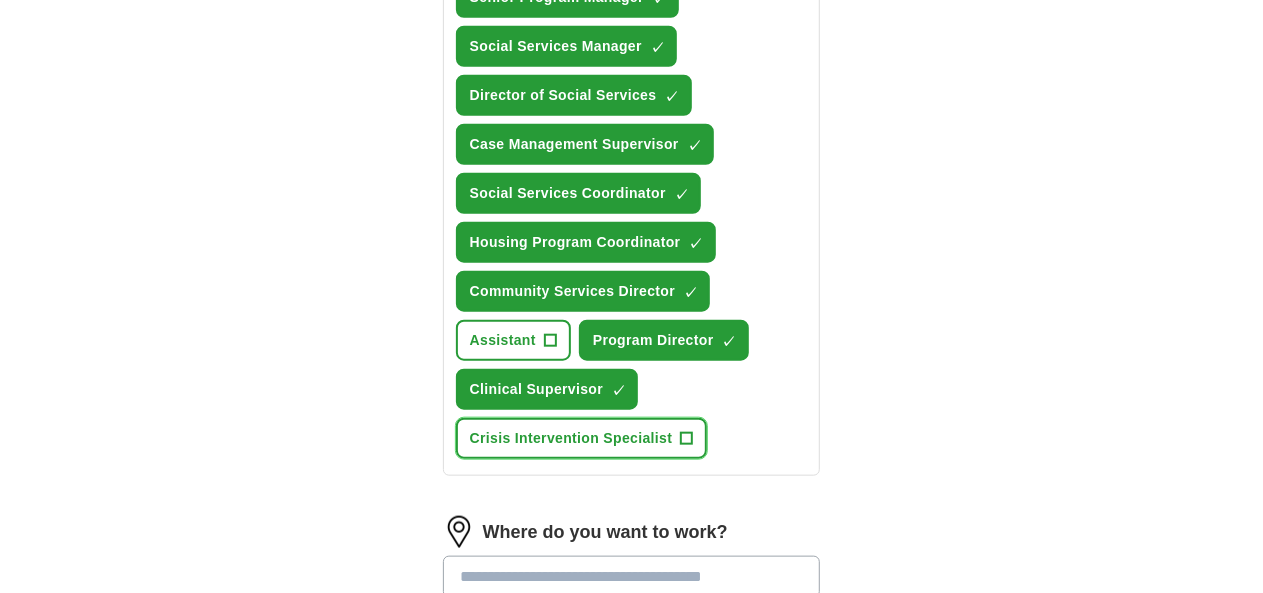 click on "+" at bounding box center [687, 439] 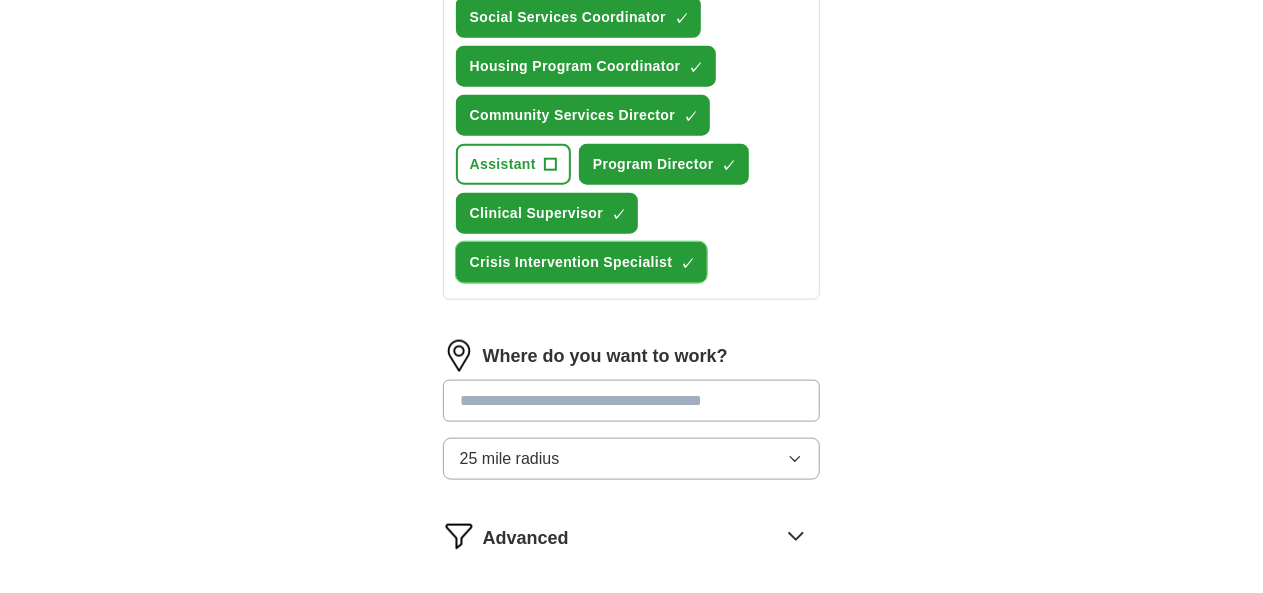 scroll, scrollTop: 1035, scrollLeft: 0, axis: vertical 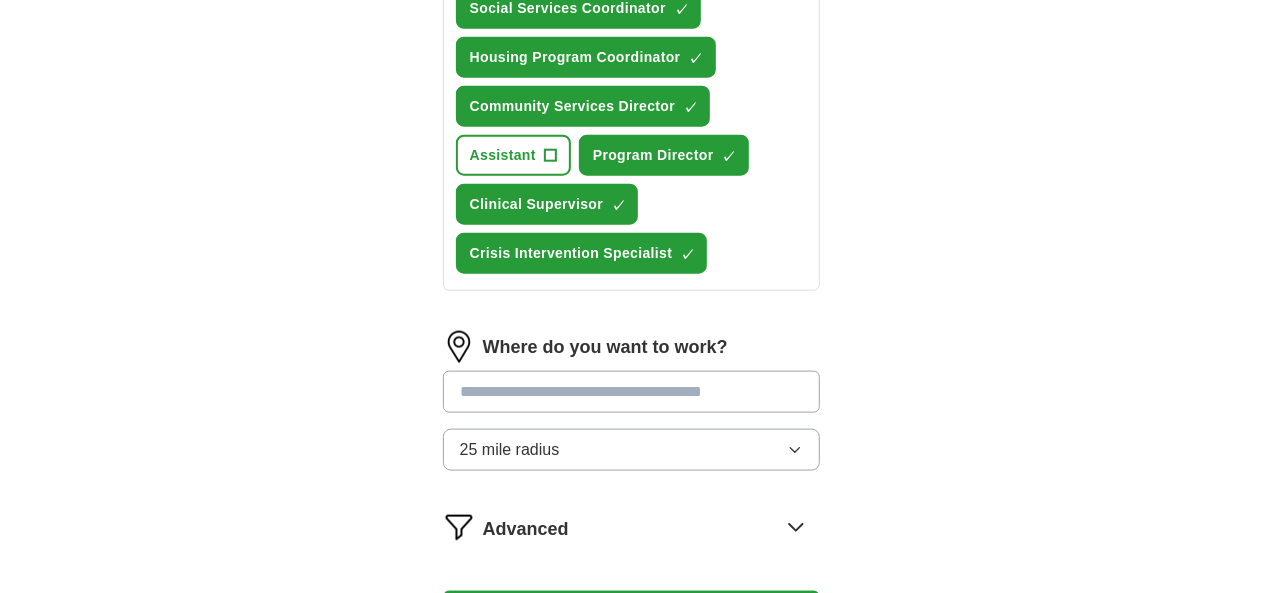 click 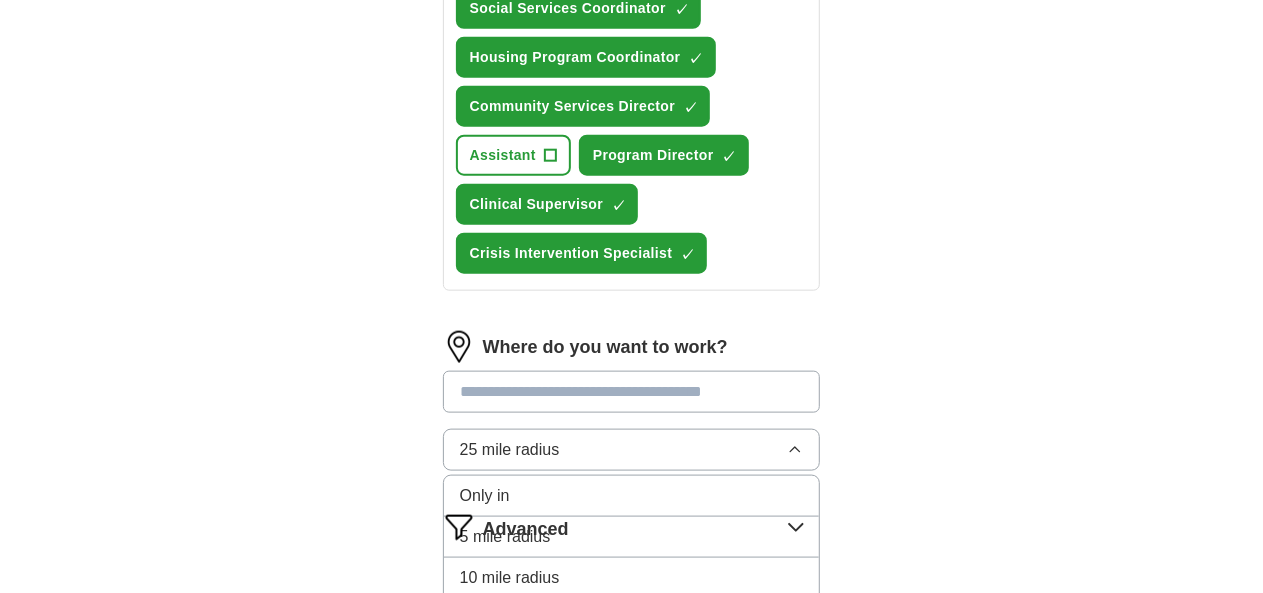click on "10 mile radius" at bounding box center [632, 578] 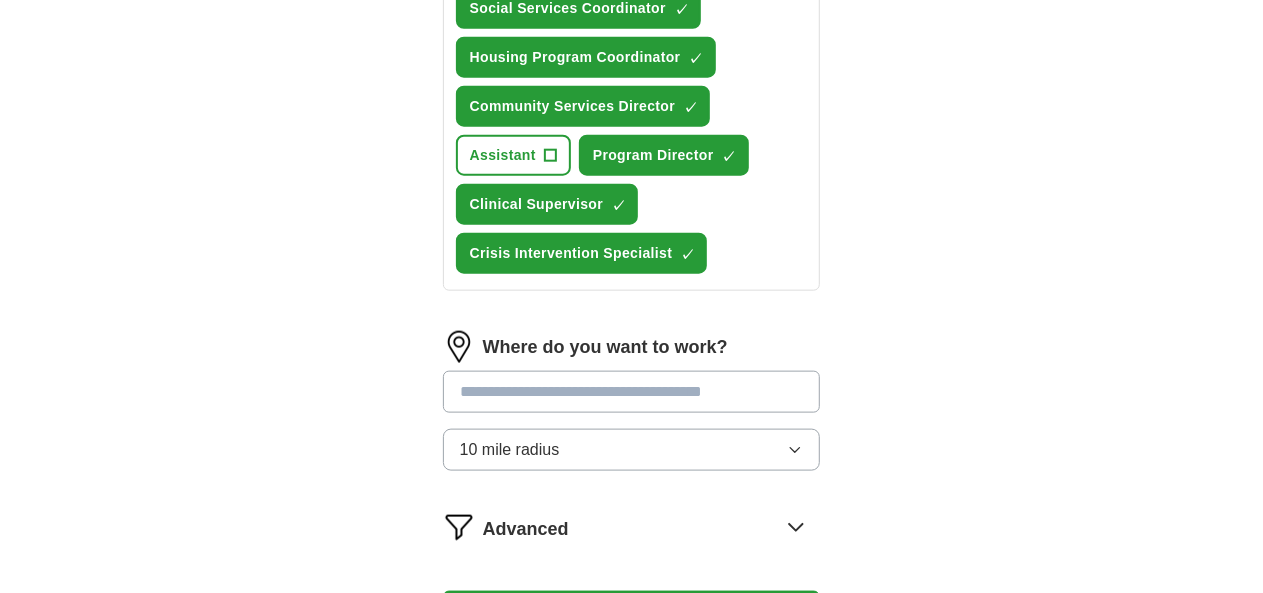 click on "Start applying for jobs" at bounding box center (632, 612) 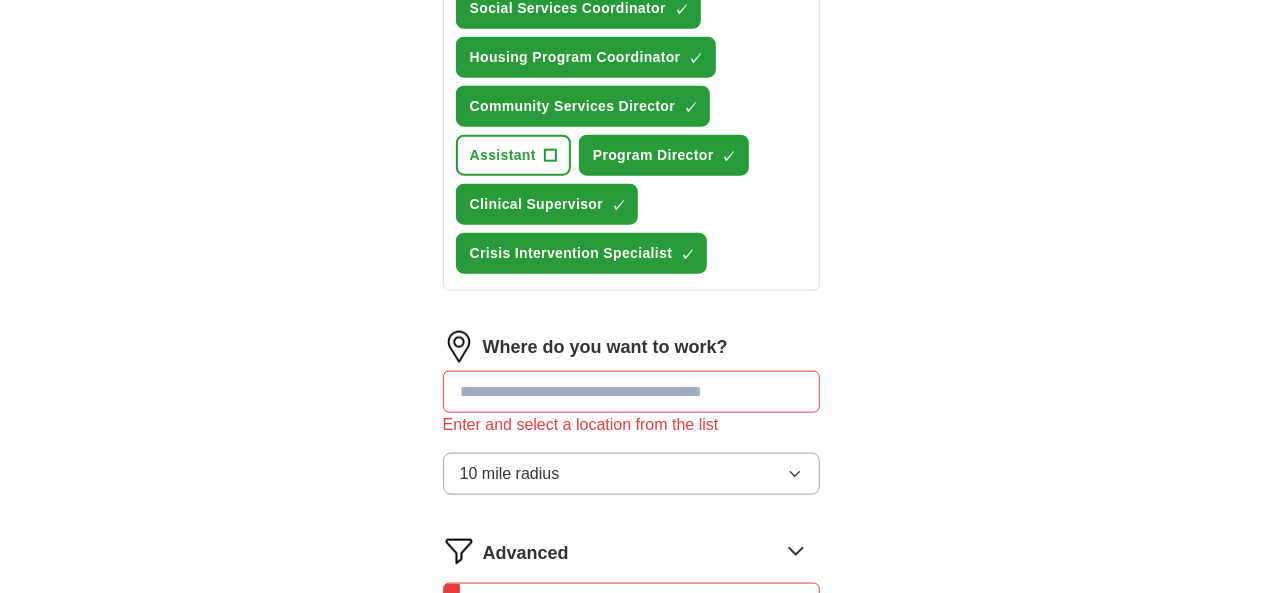 click at bounding box center (632, 392) 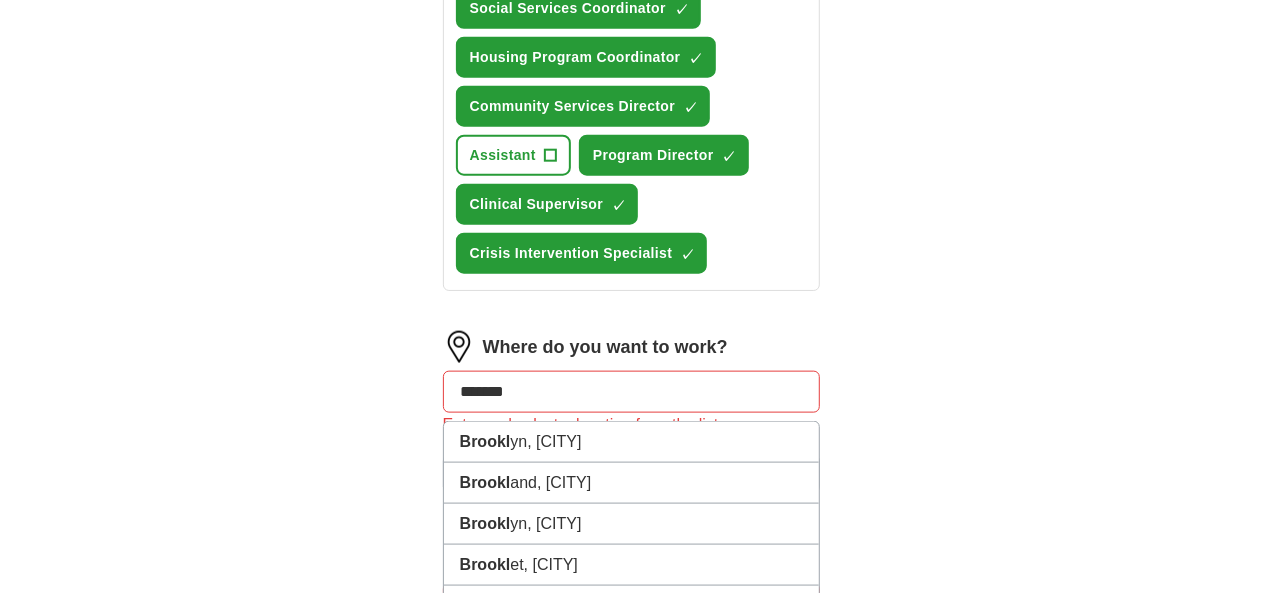 type on "********" 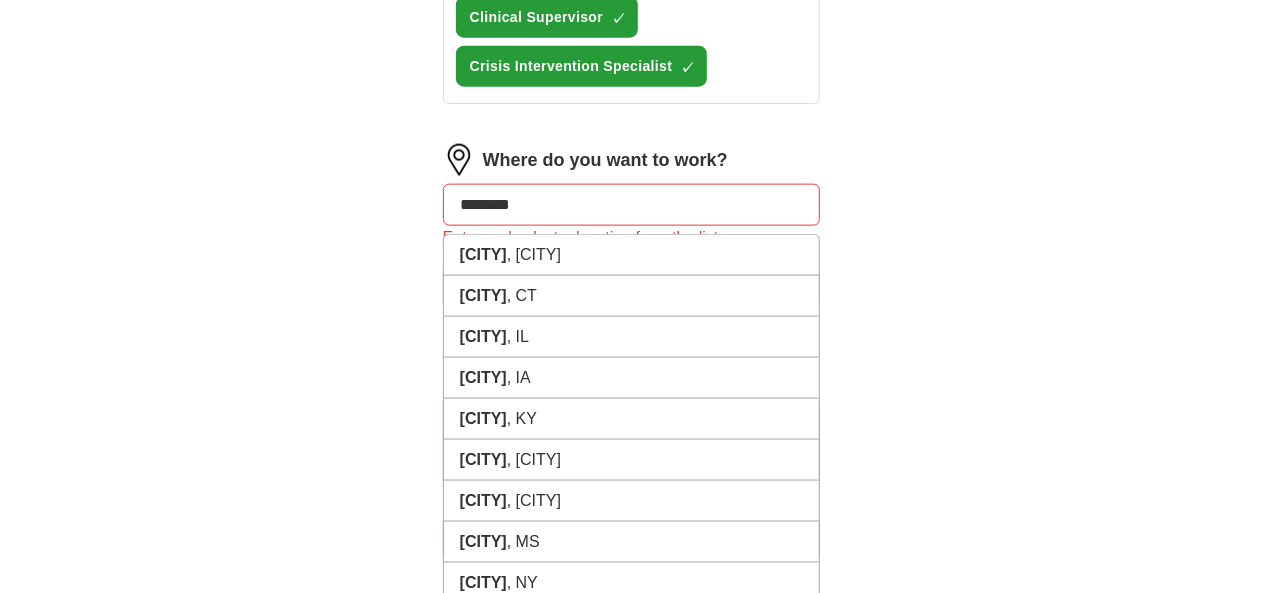 scroll, scrollTop: 1266, scrollLeft: 0, axis: vertical 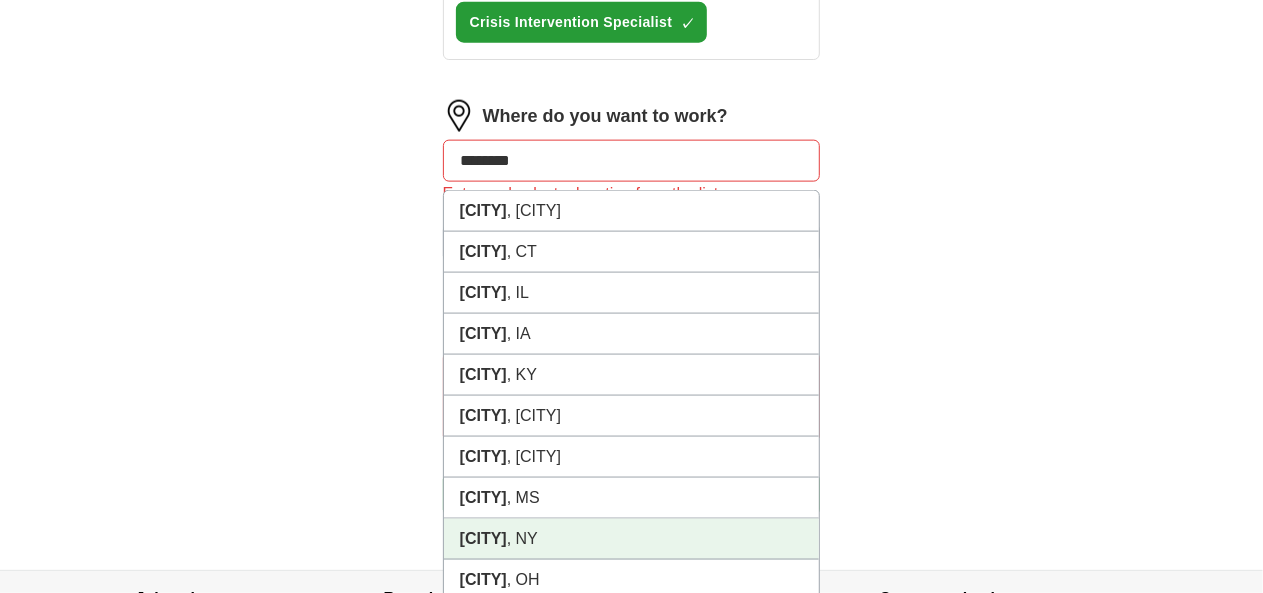 click on "[CITY]" at bounding box center [483, 538] 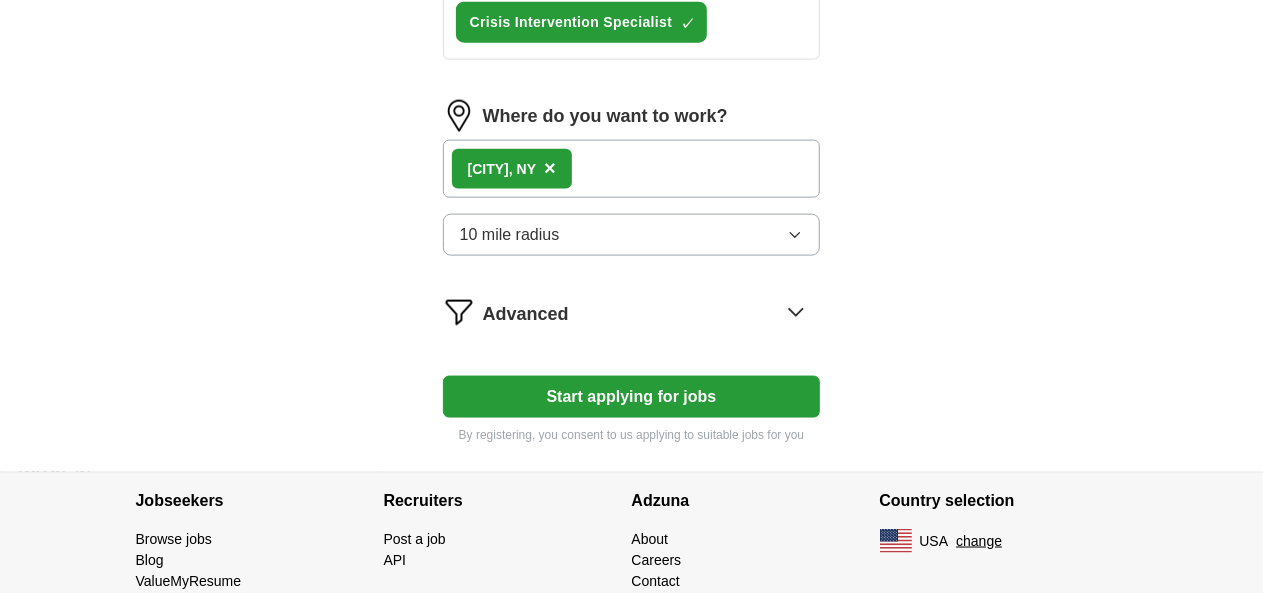 click on "Start applying for jobs" at bounding box center [632, 397] 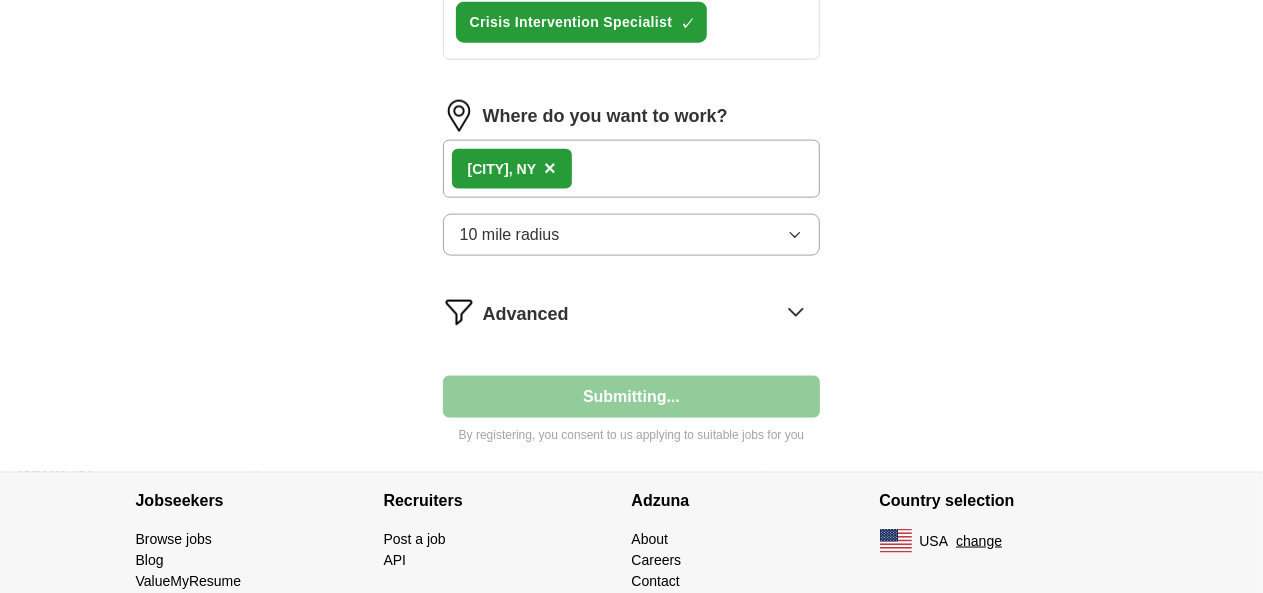 select on "**" 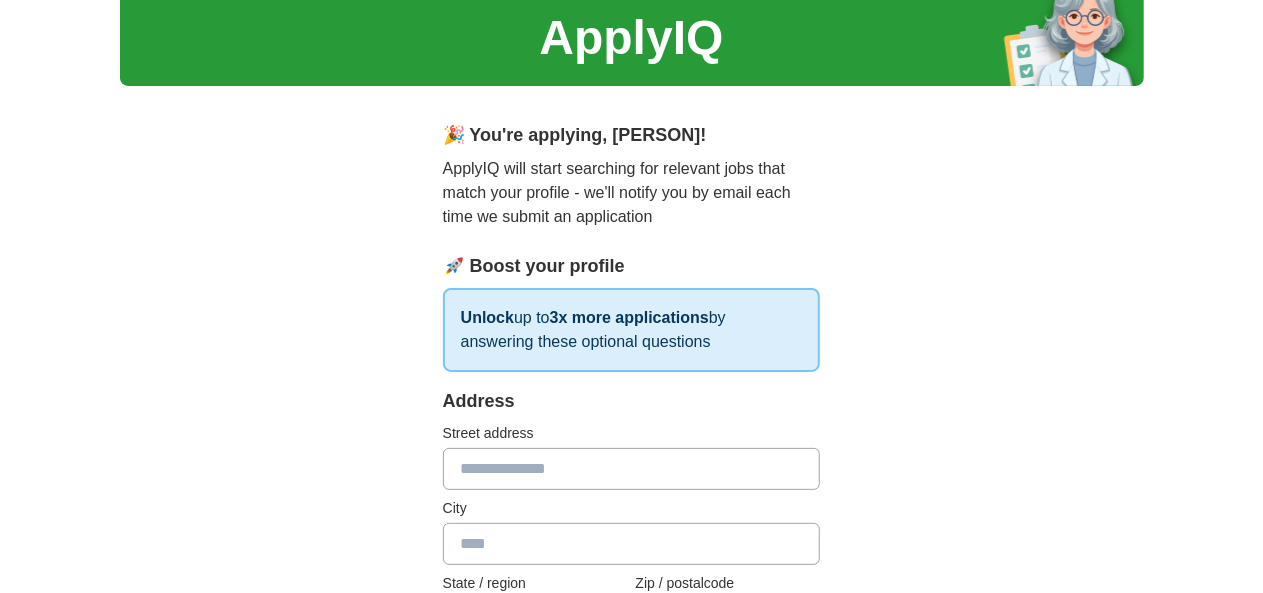 scroll, scrollTop: 0, scrollLeft: 0, axis: both 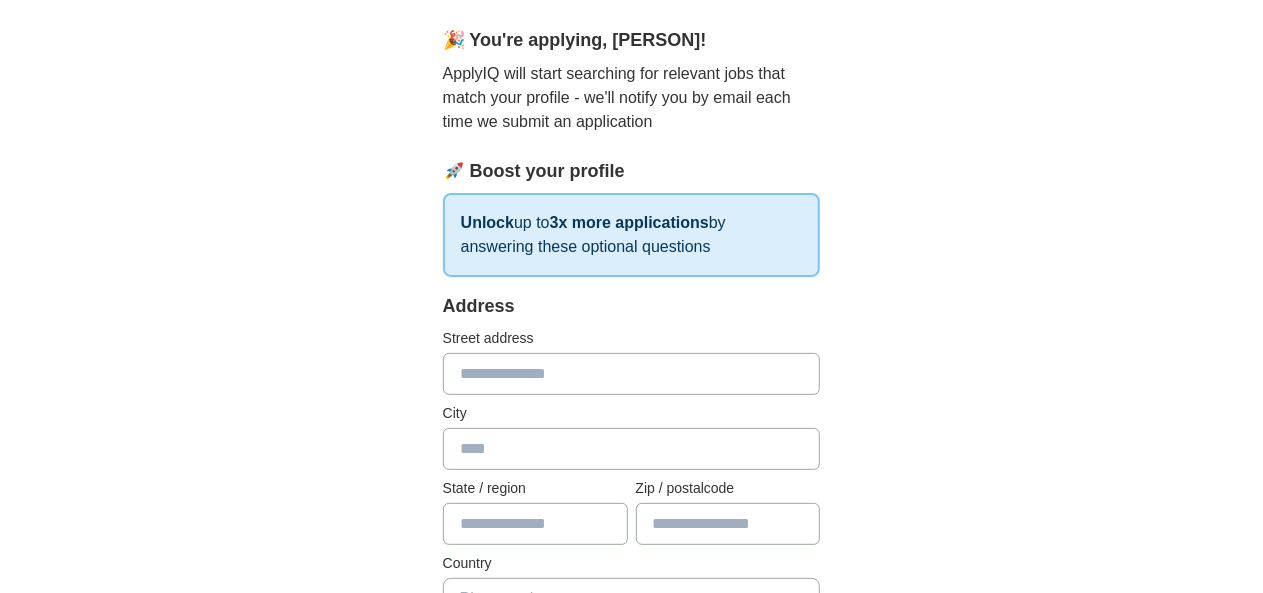 click at bounding box center [632, 374] 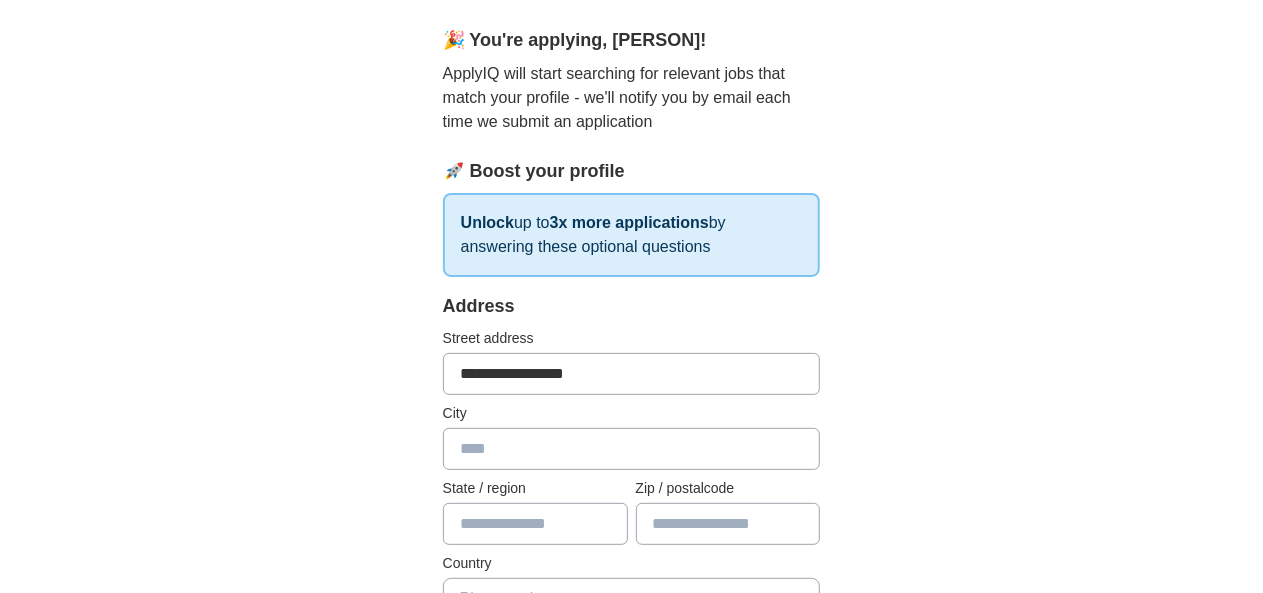 type on "********" 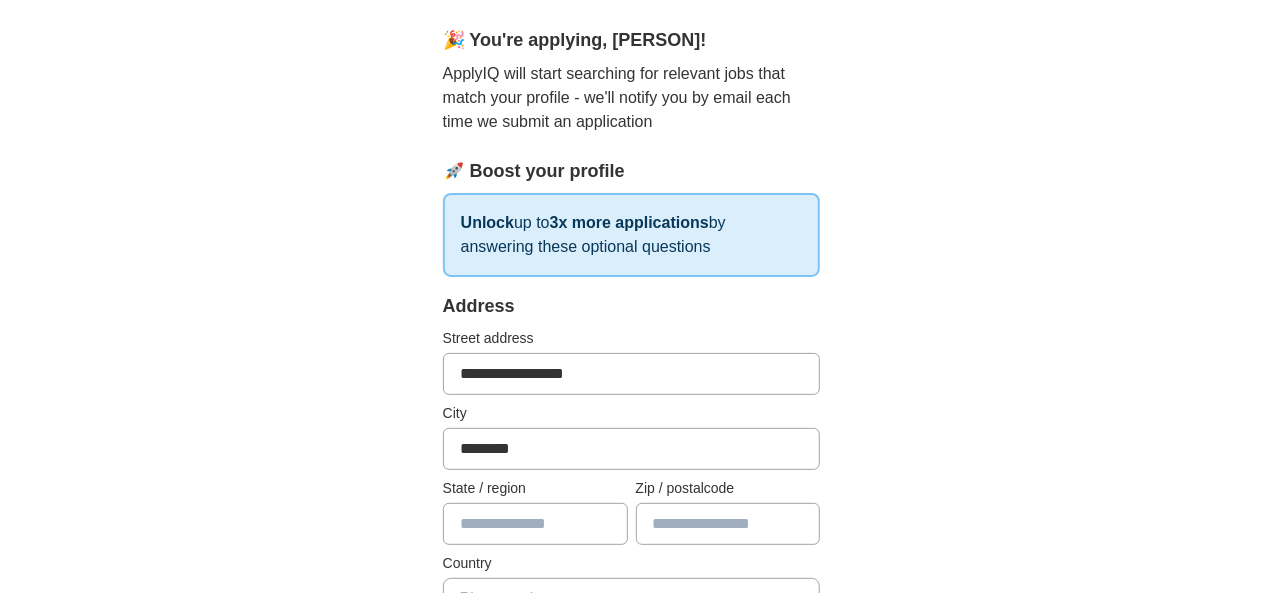 type on "**" 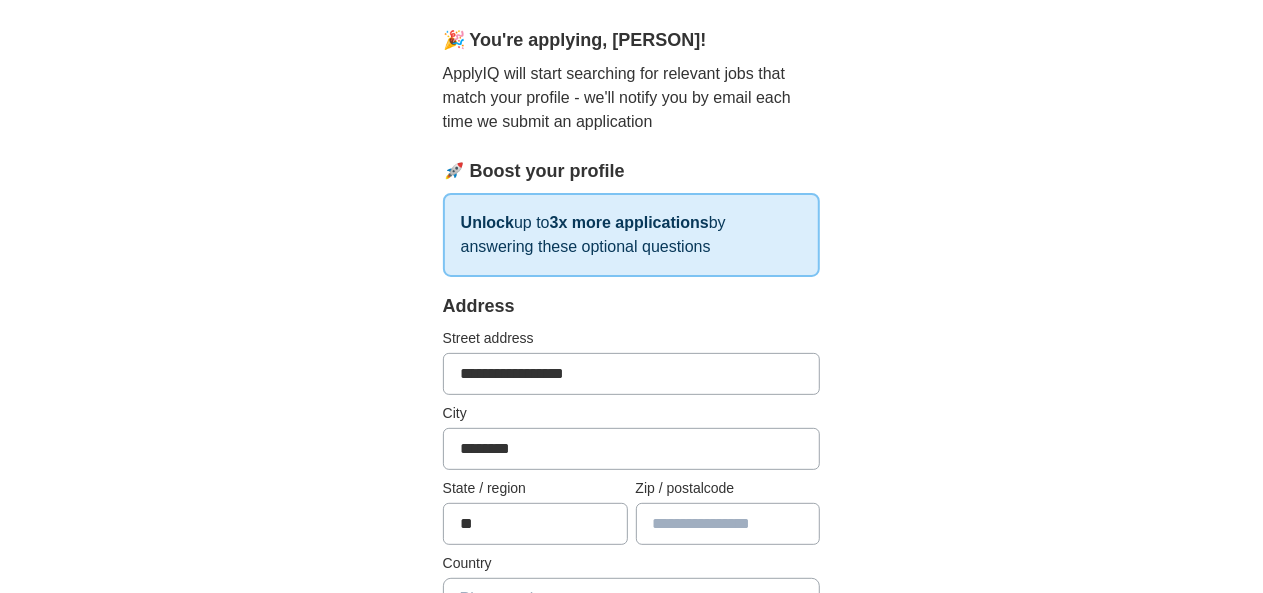 type on "*****" 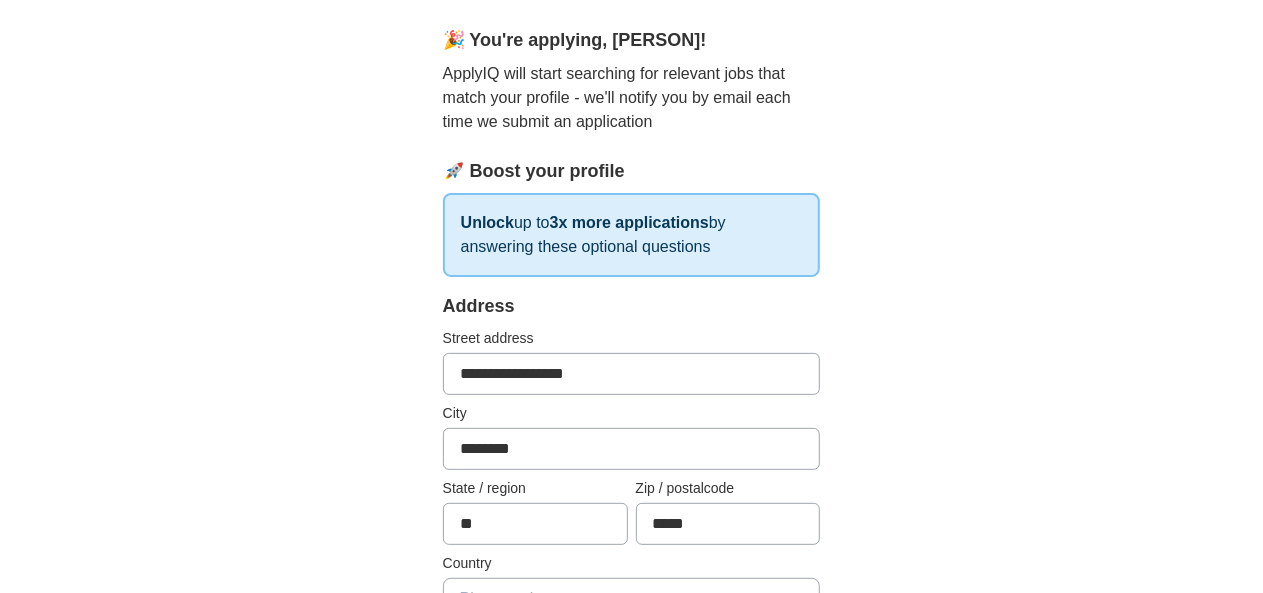 type on "**********" 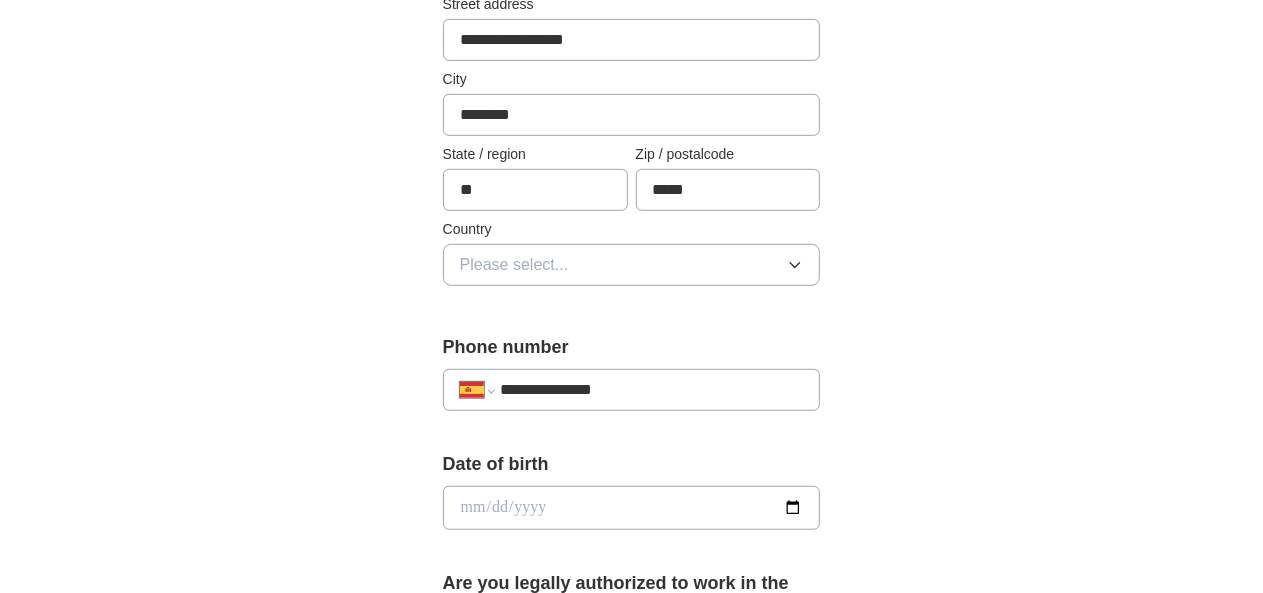 scroll, scrollTop: 512, scrollLeft: 0, axis: vertical 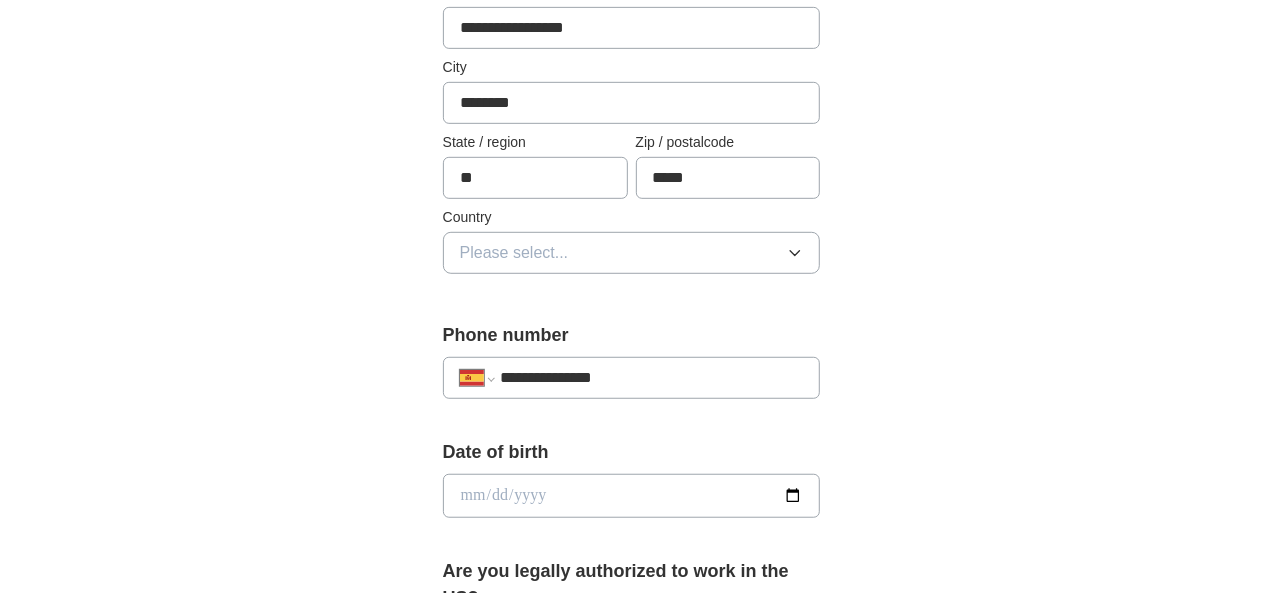 click on "Please select..." at bounding box center [632, 253] 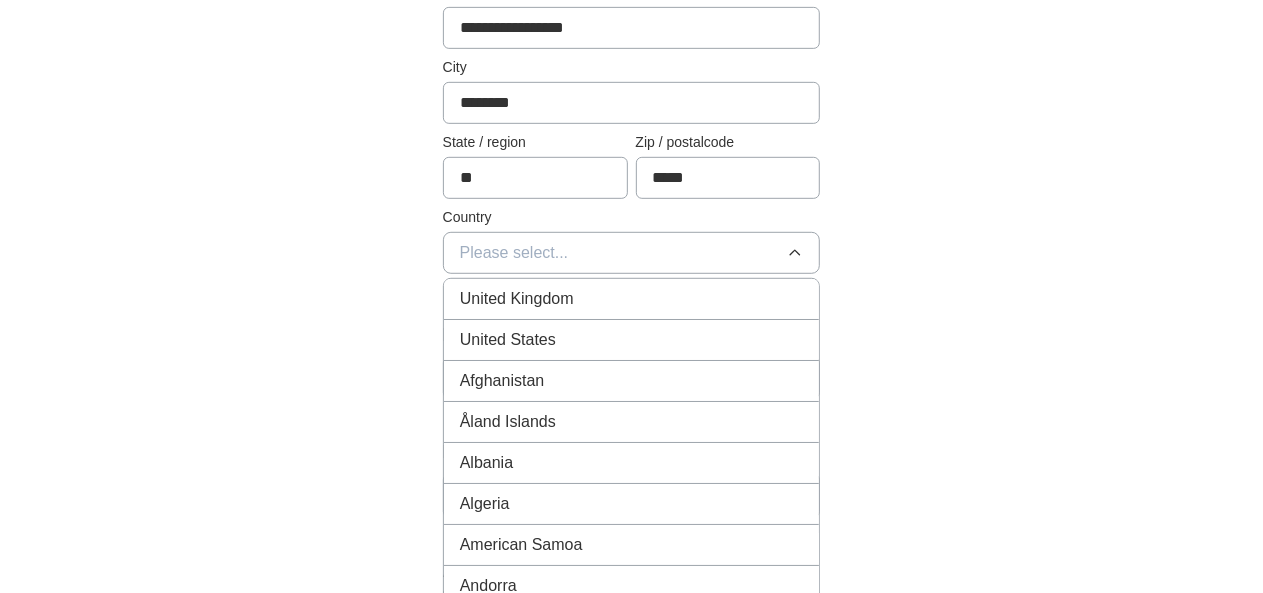 click on "United States" at bounding box center (632, 340) 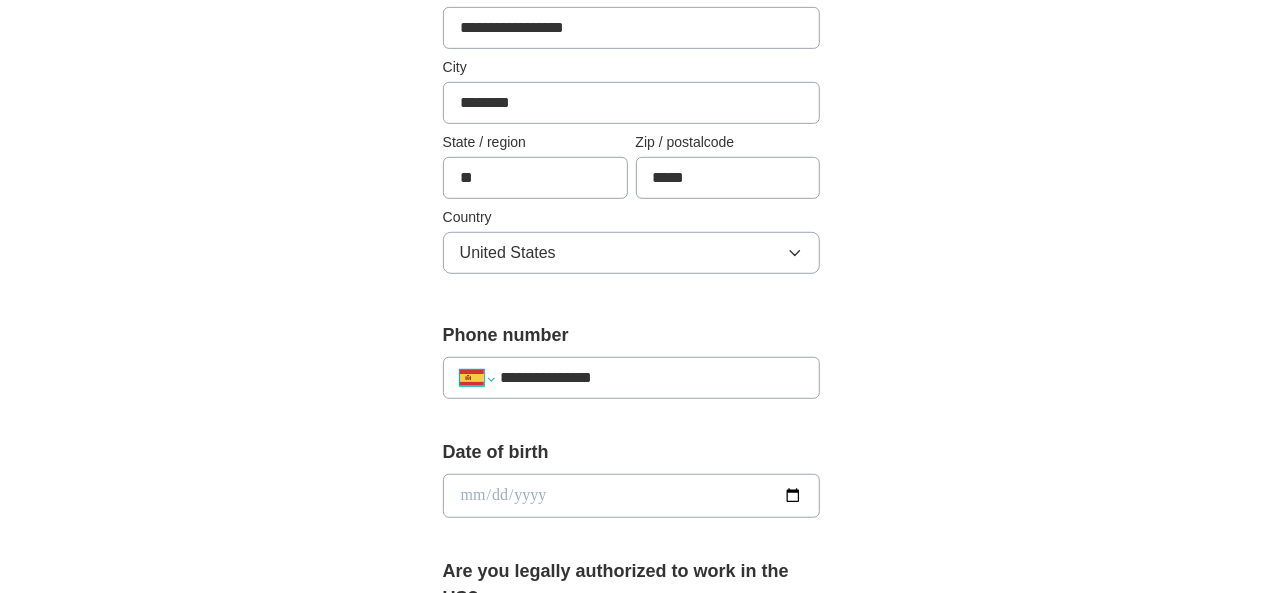 click on "**********" at bounding box center (477, 378) 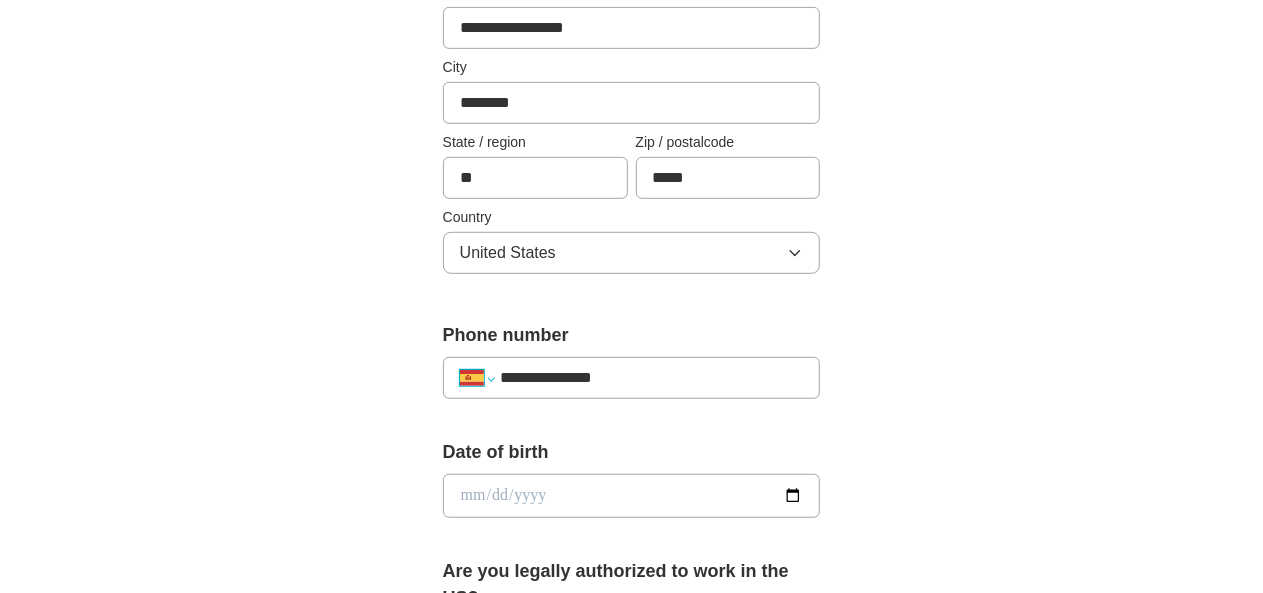 select on "**" 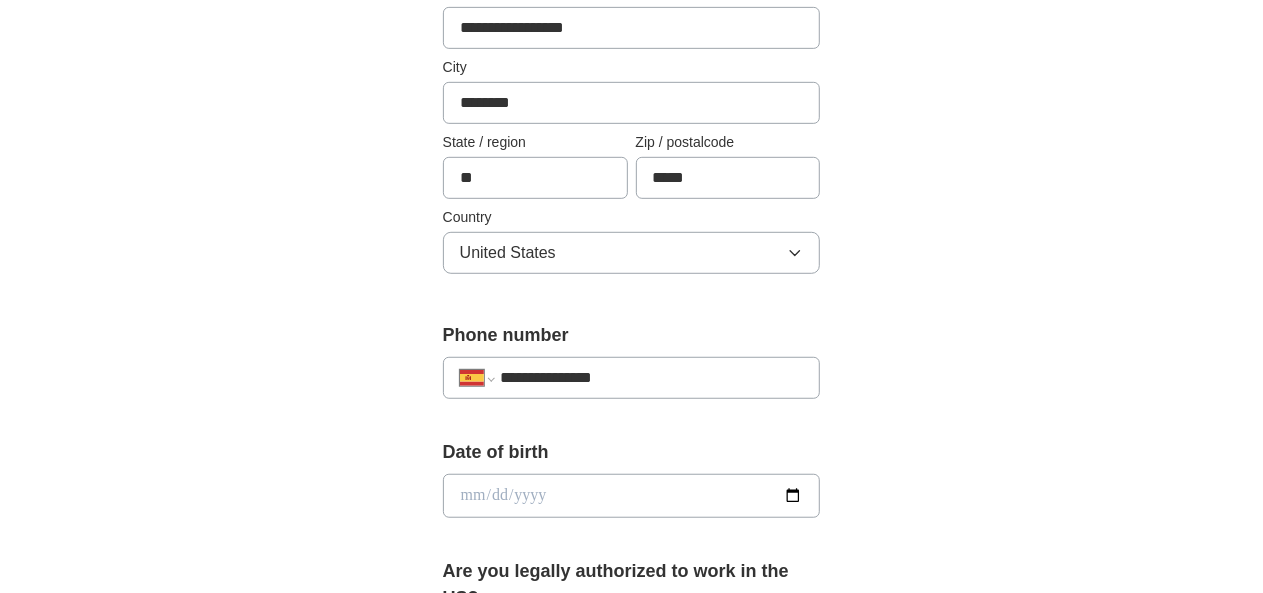 click on "**********" at bounding box center [477, 378] 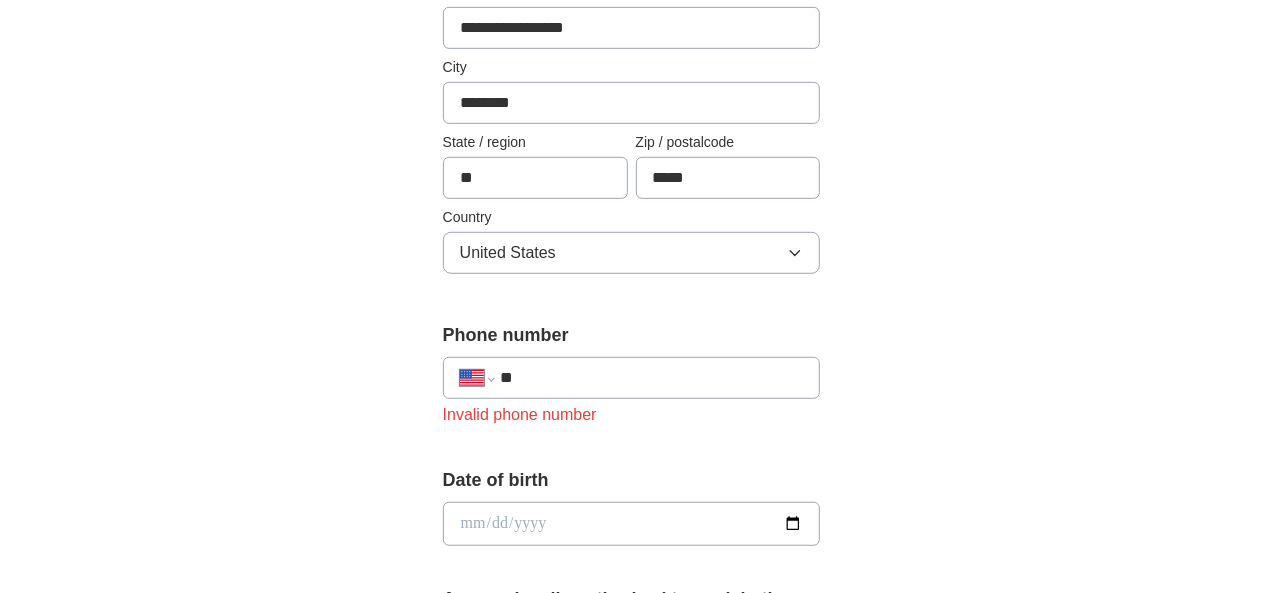 click on "**" at bounding box center [652, 378] 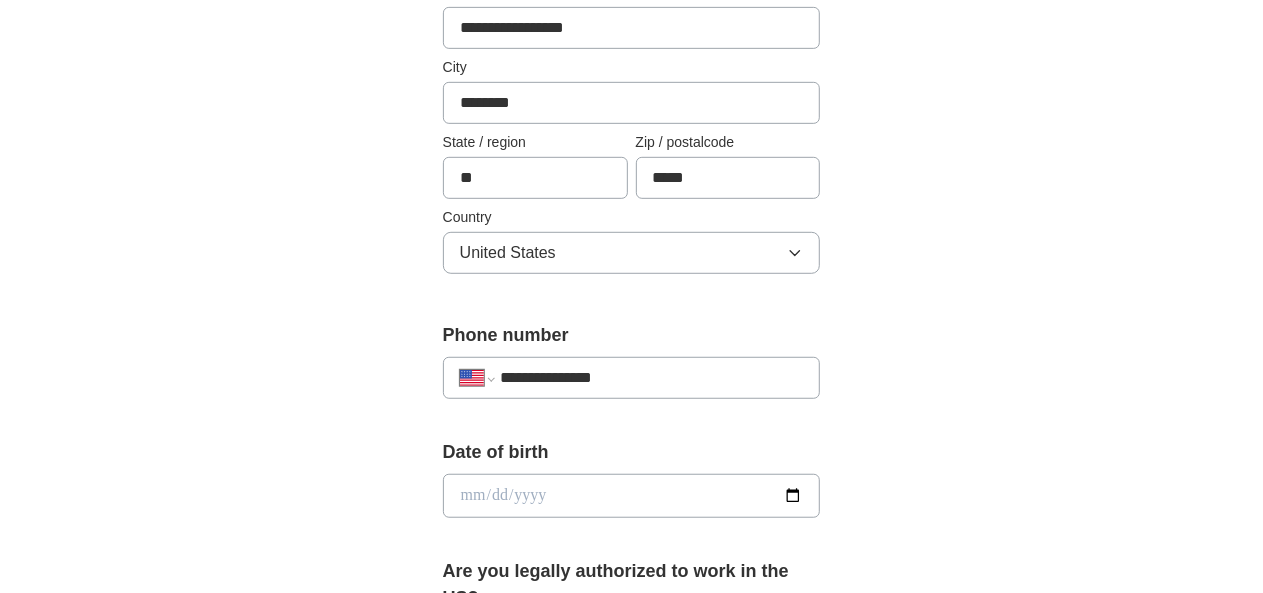 type on "**********" 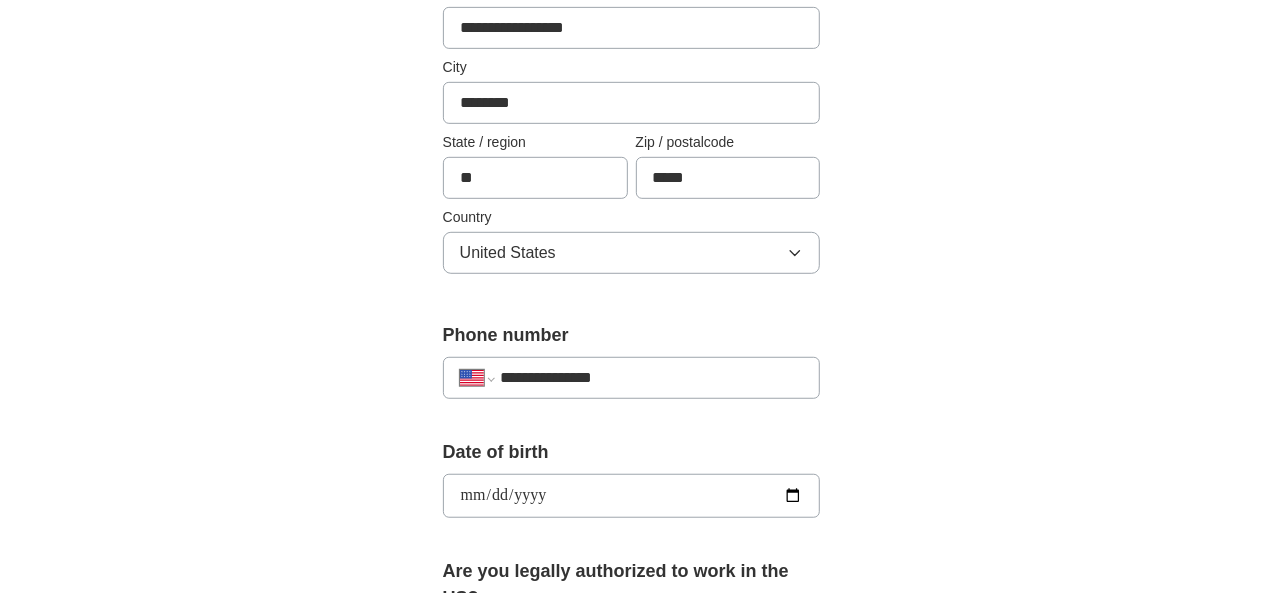 type on "**********" 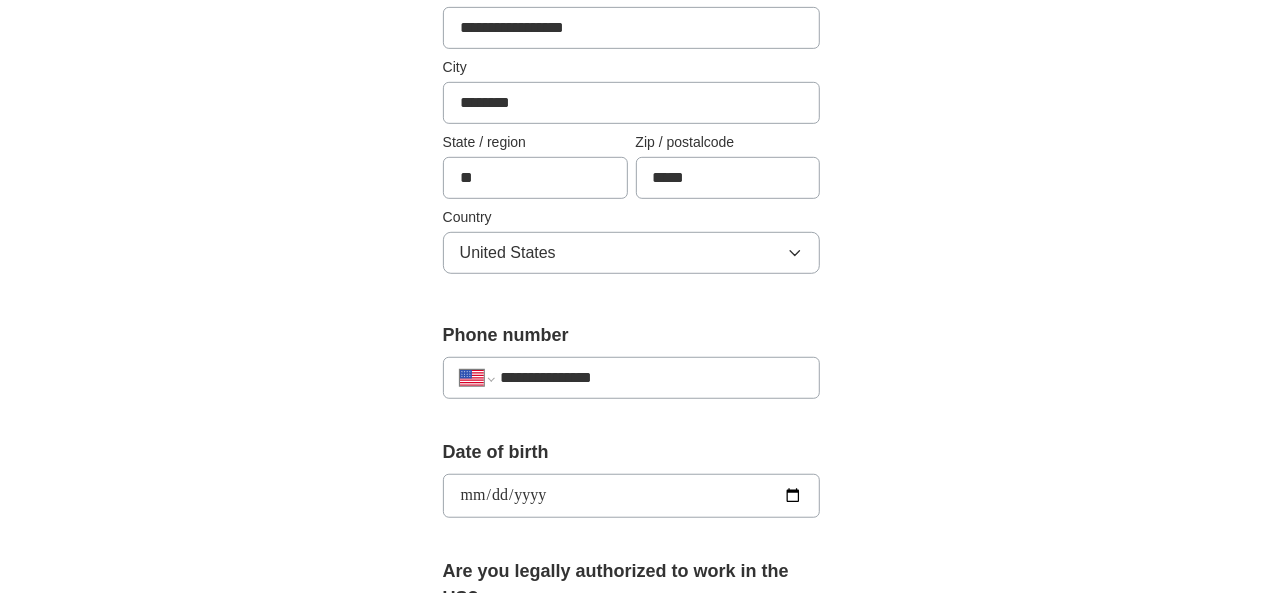 type 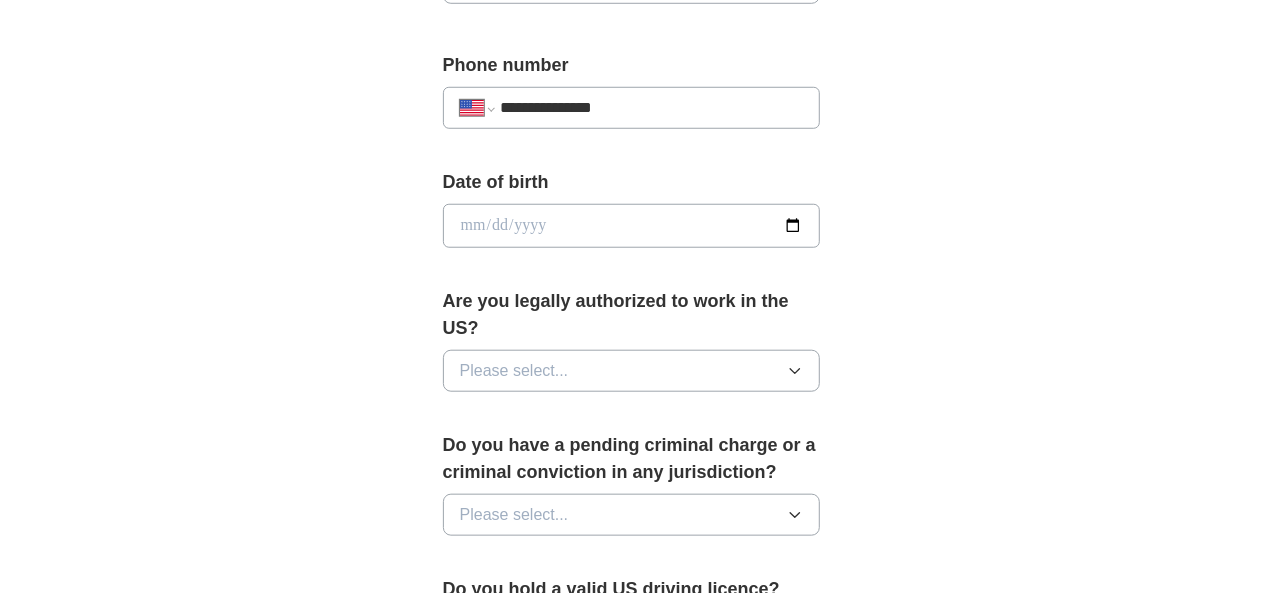 scroll, scrollTop: 852, scrollLeft: 0, axis: vertical 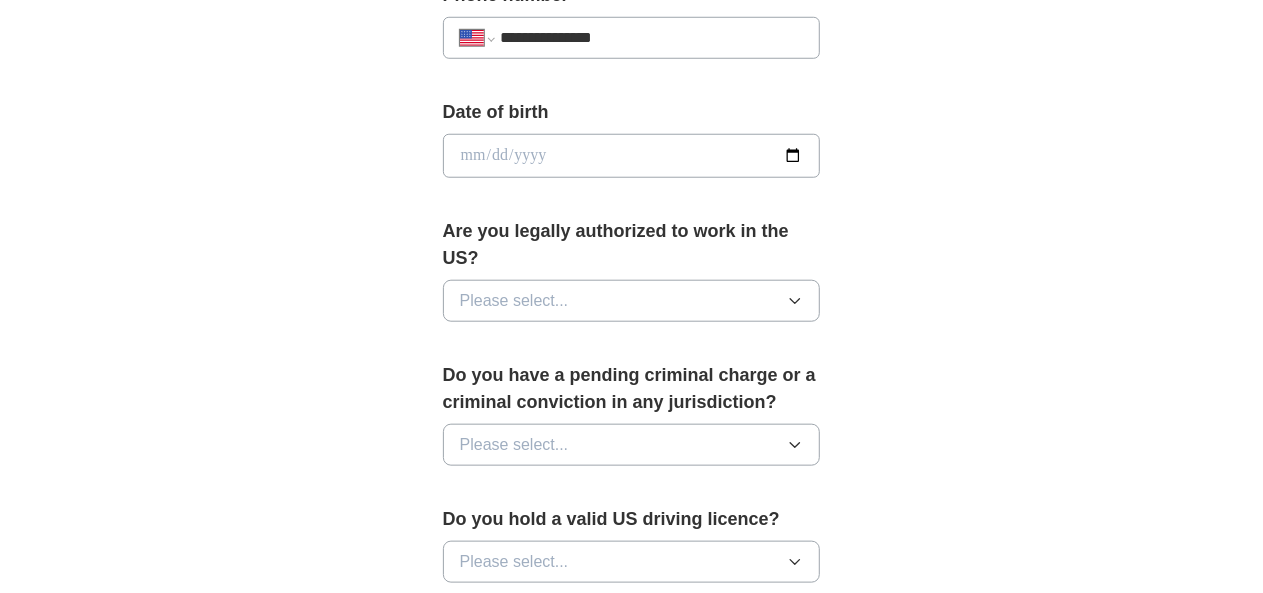 click 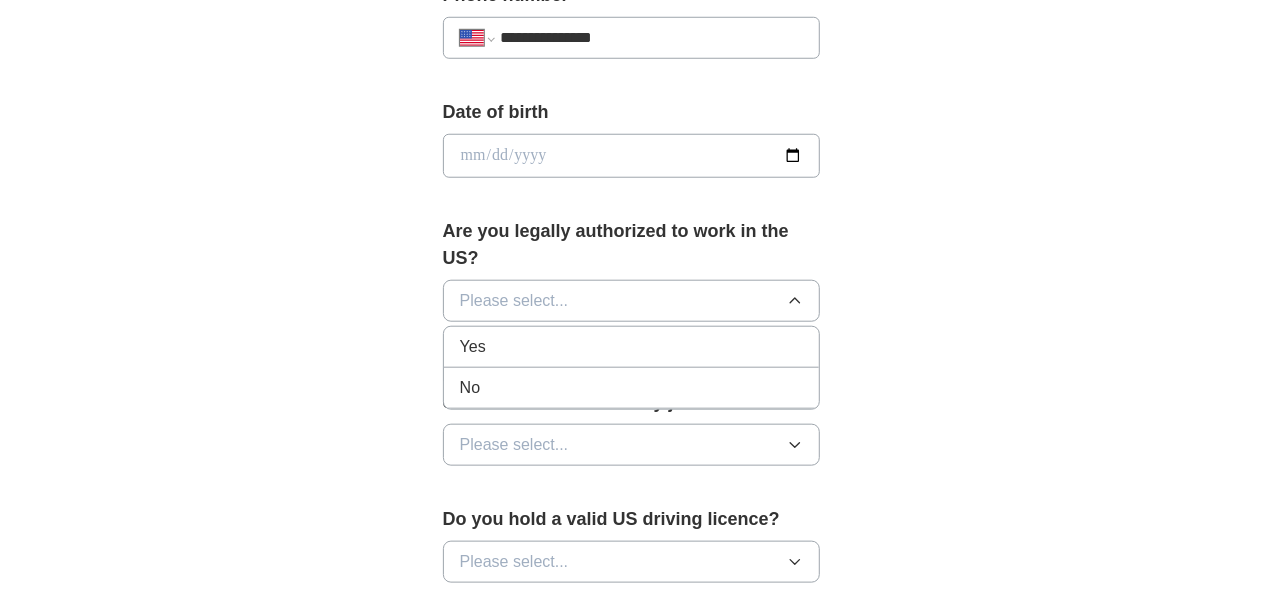 click on "Yes" at bounding box center (473, 347) 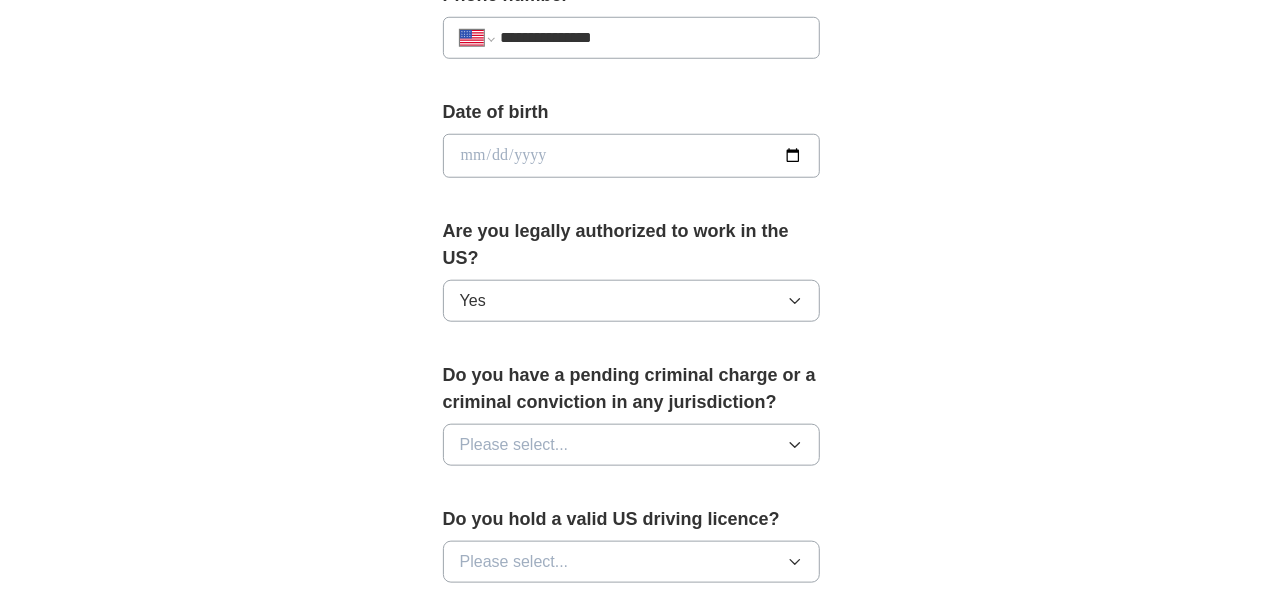 click 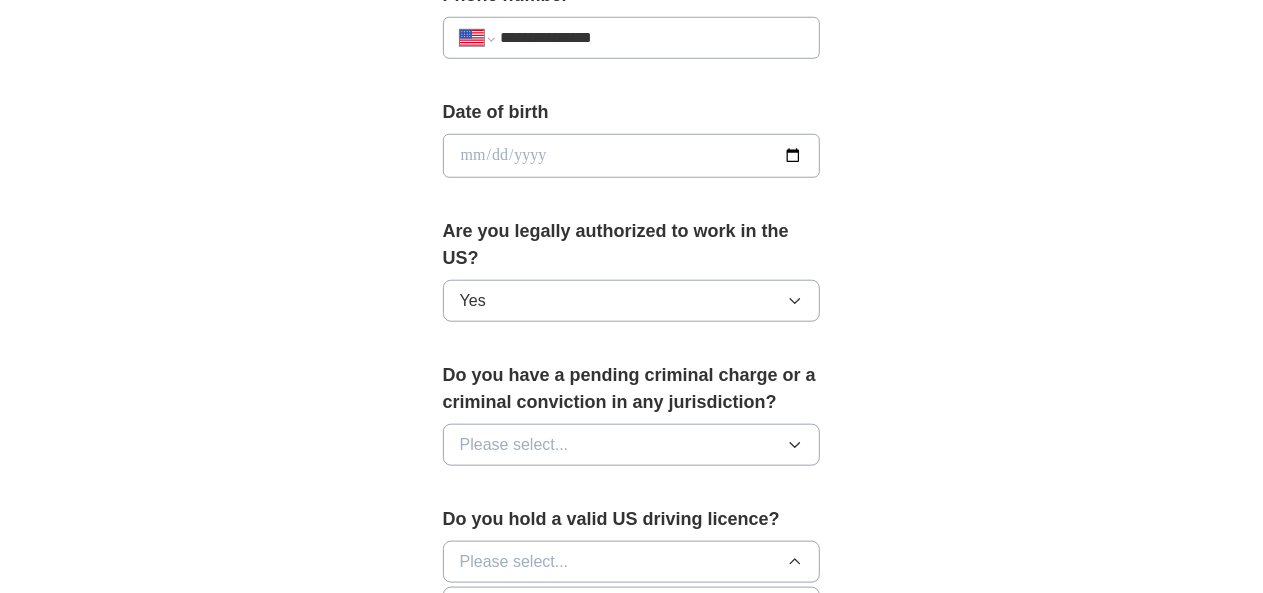 click on "Yes" at bounding box center [473, 608] 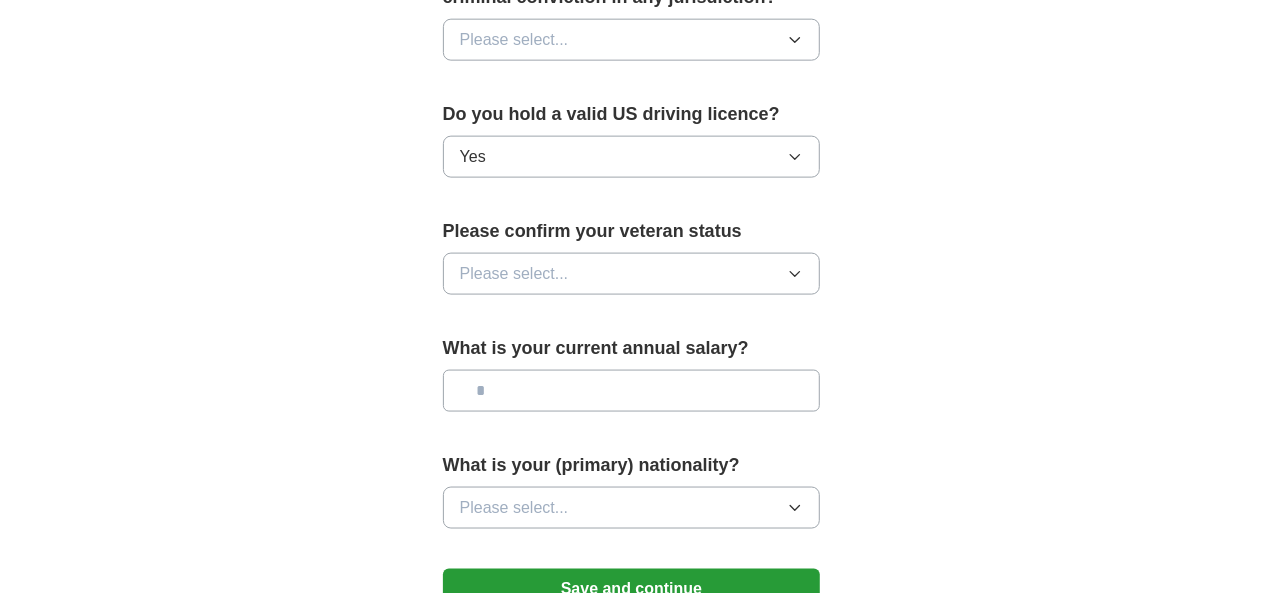 scroll, scrollTop: 1252, scrollLeft: 0, axis: vertical 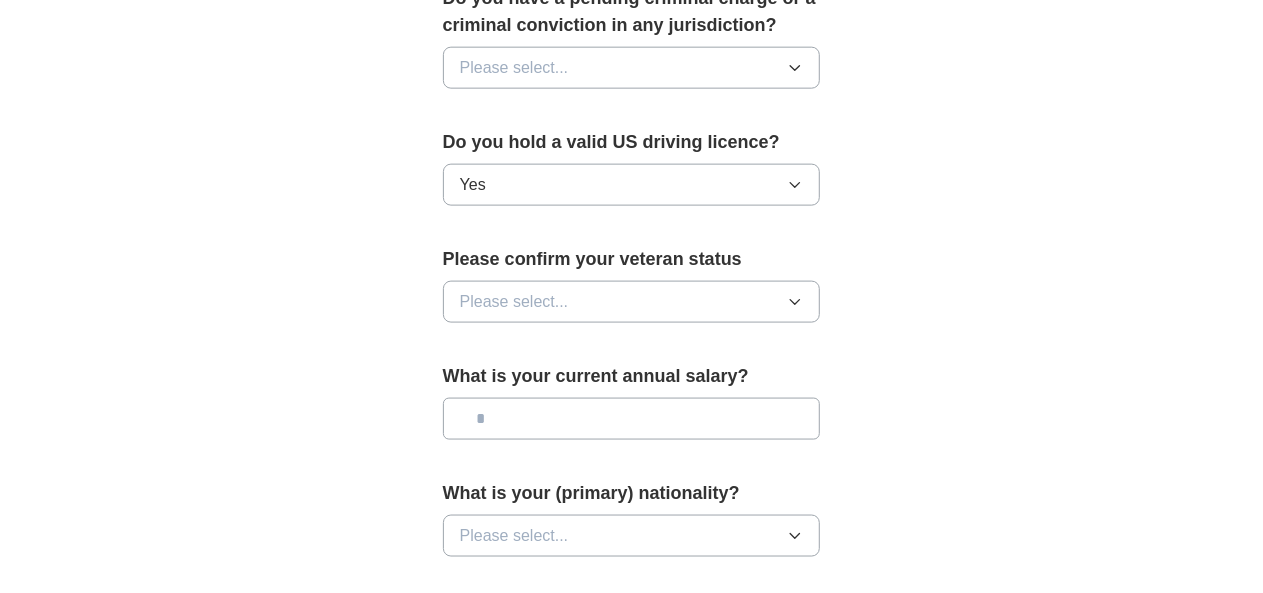click 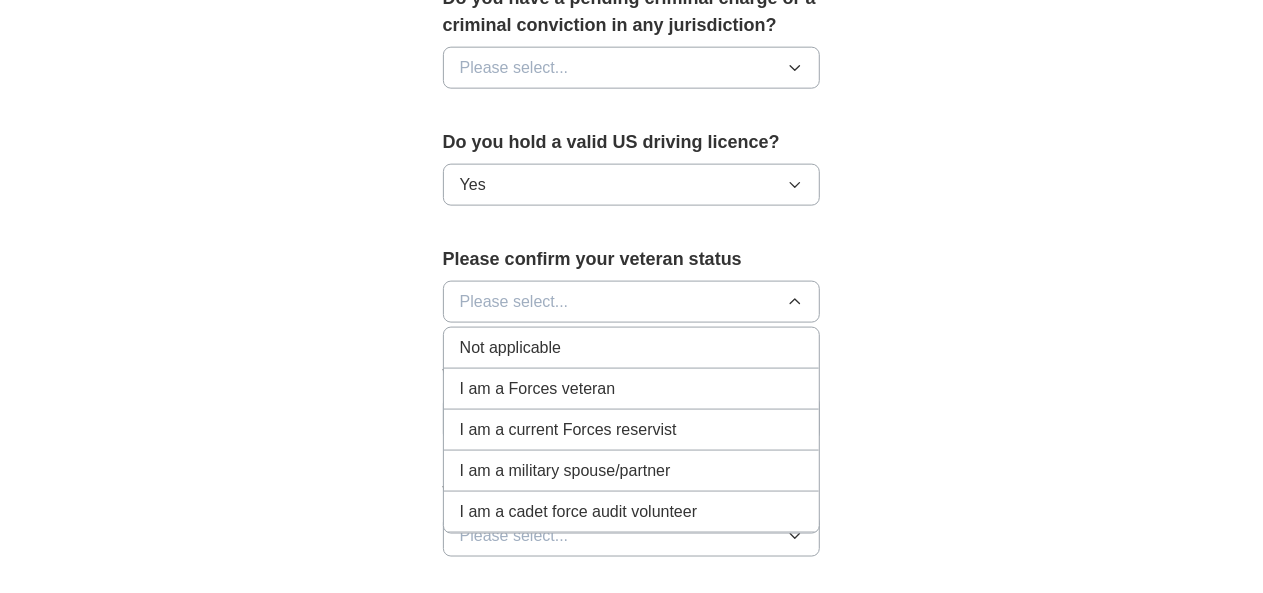click on "Not applicable" at bounding box center [510, 348] 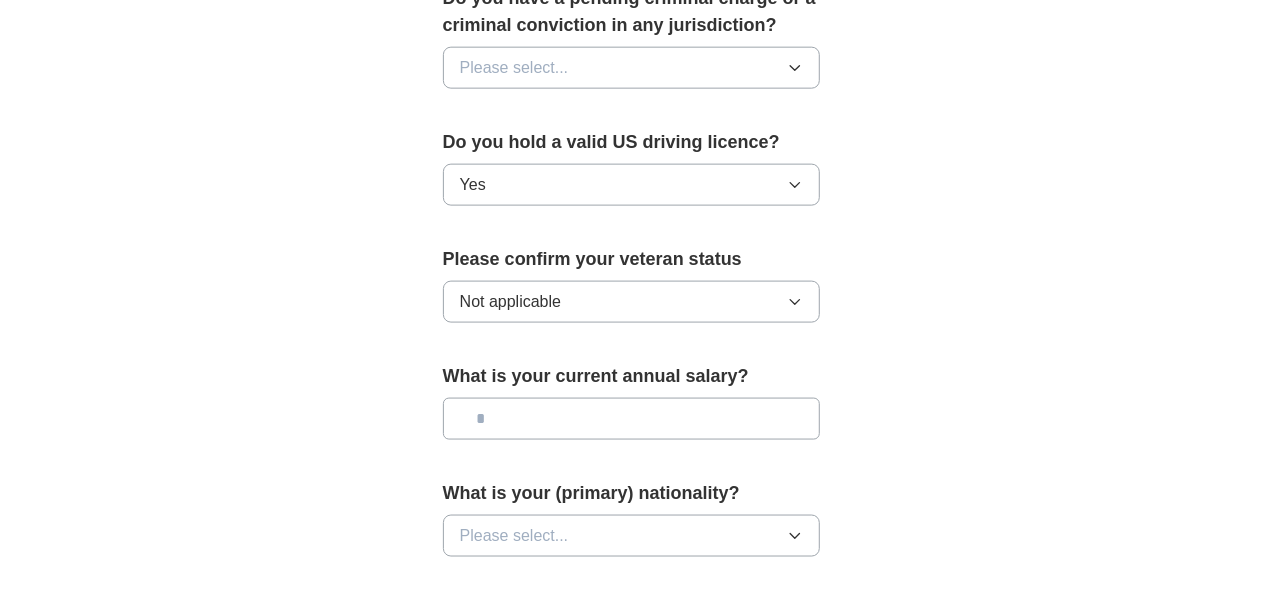 click 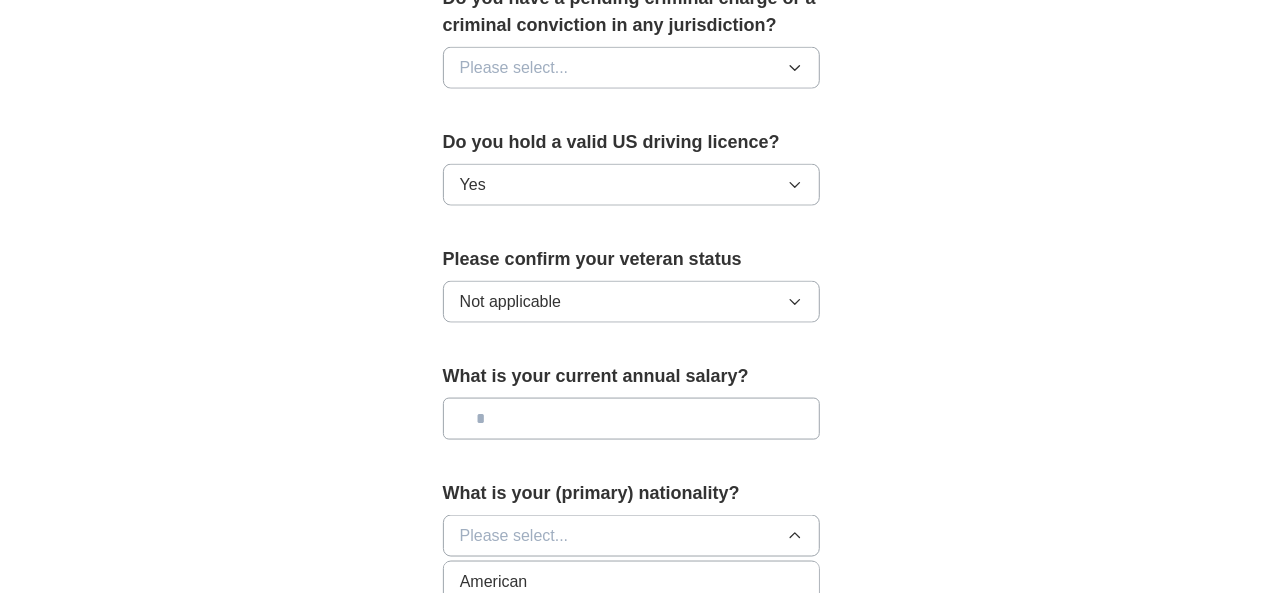 click on "American" at bounding box center (494, 582) 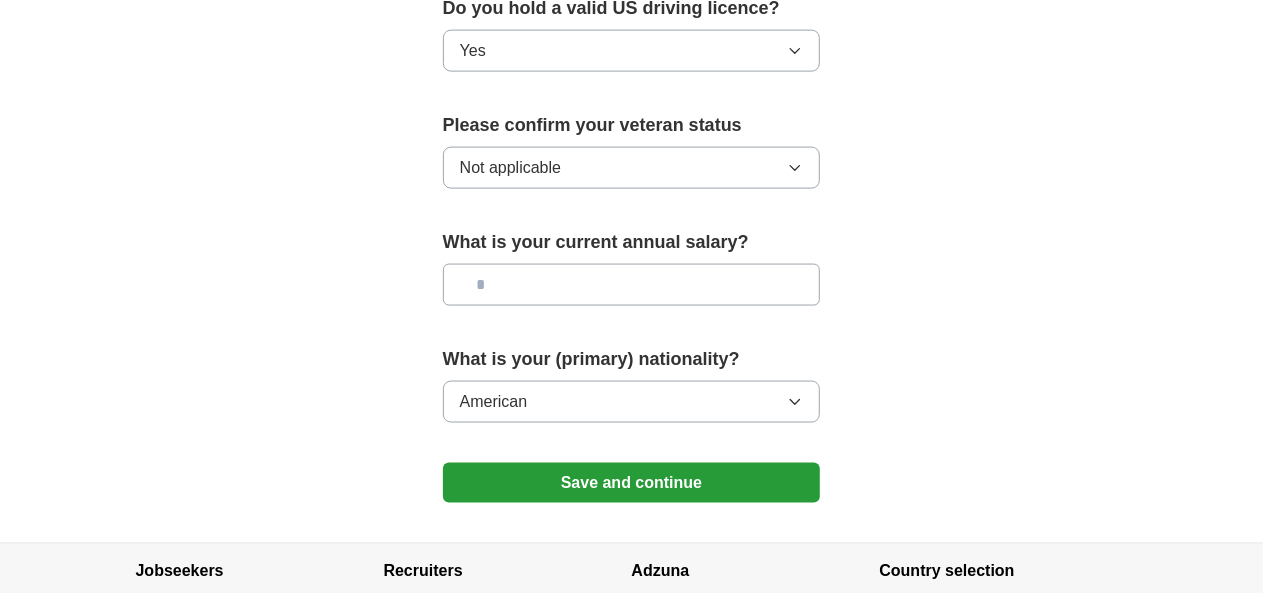 scroll, scrollTop: 1479, scrollLeft: 0, axis: vertical 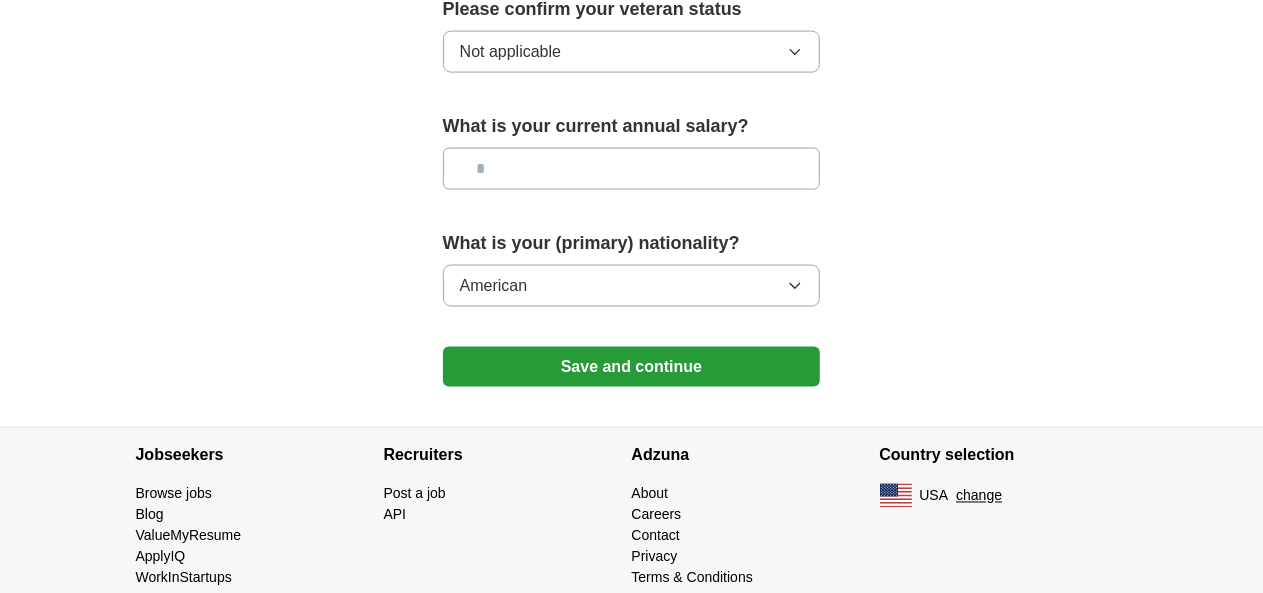 click on "Save and continue" at bounding box center [632, 367] 